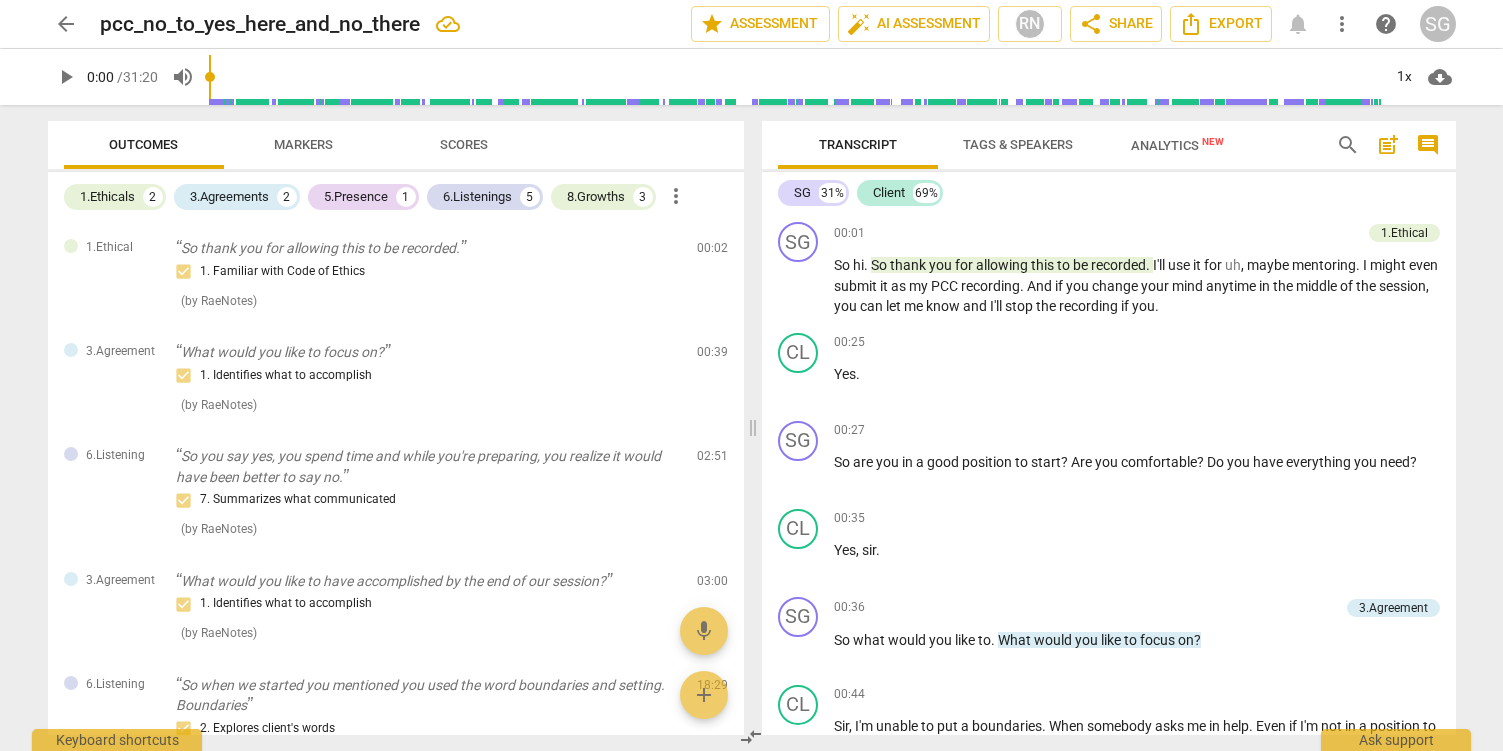 scroll, scrollTop: 0, scrollLeft: 0, axis: both 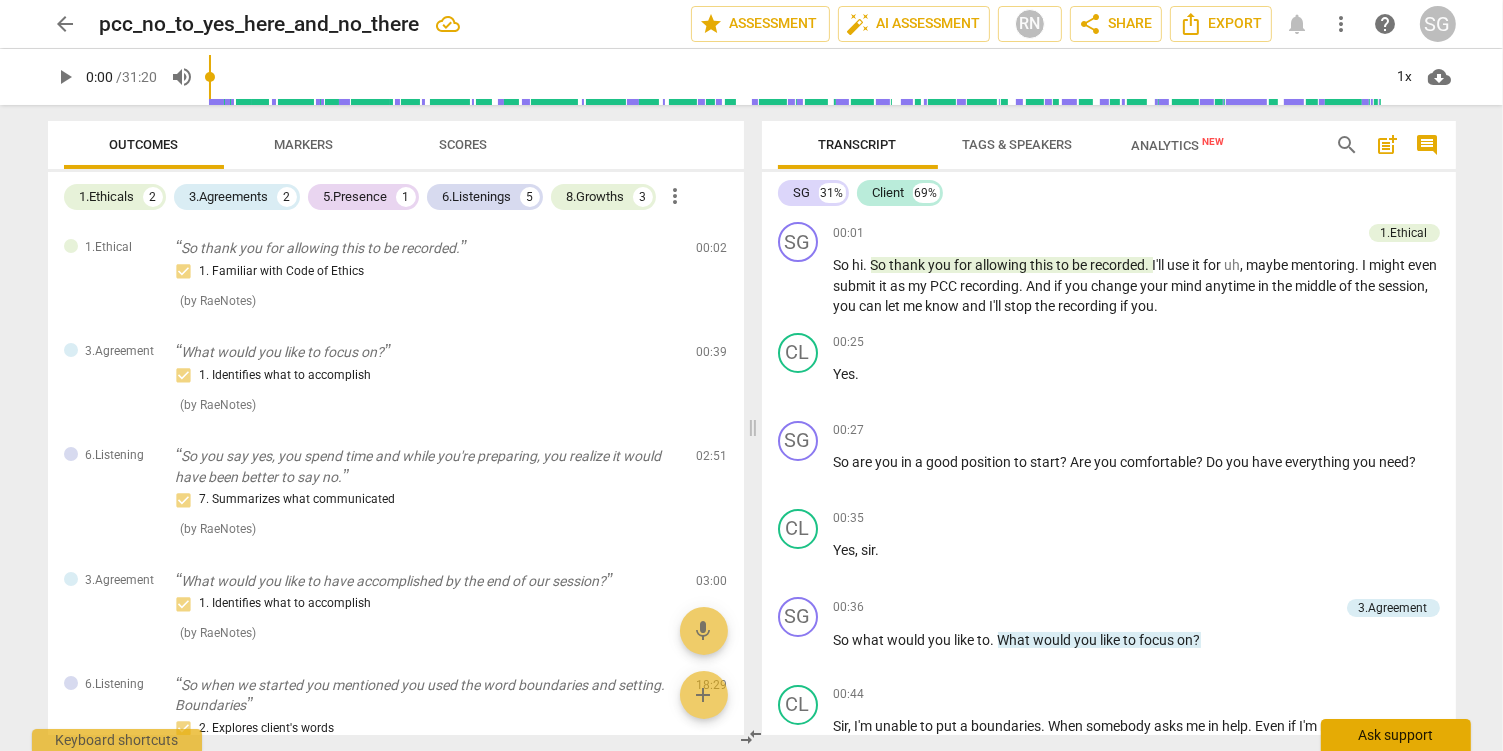 click on "Ask support" at bounding box center [1396, 735] 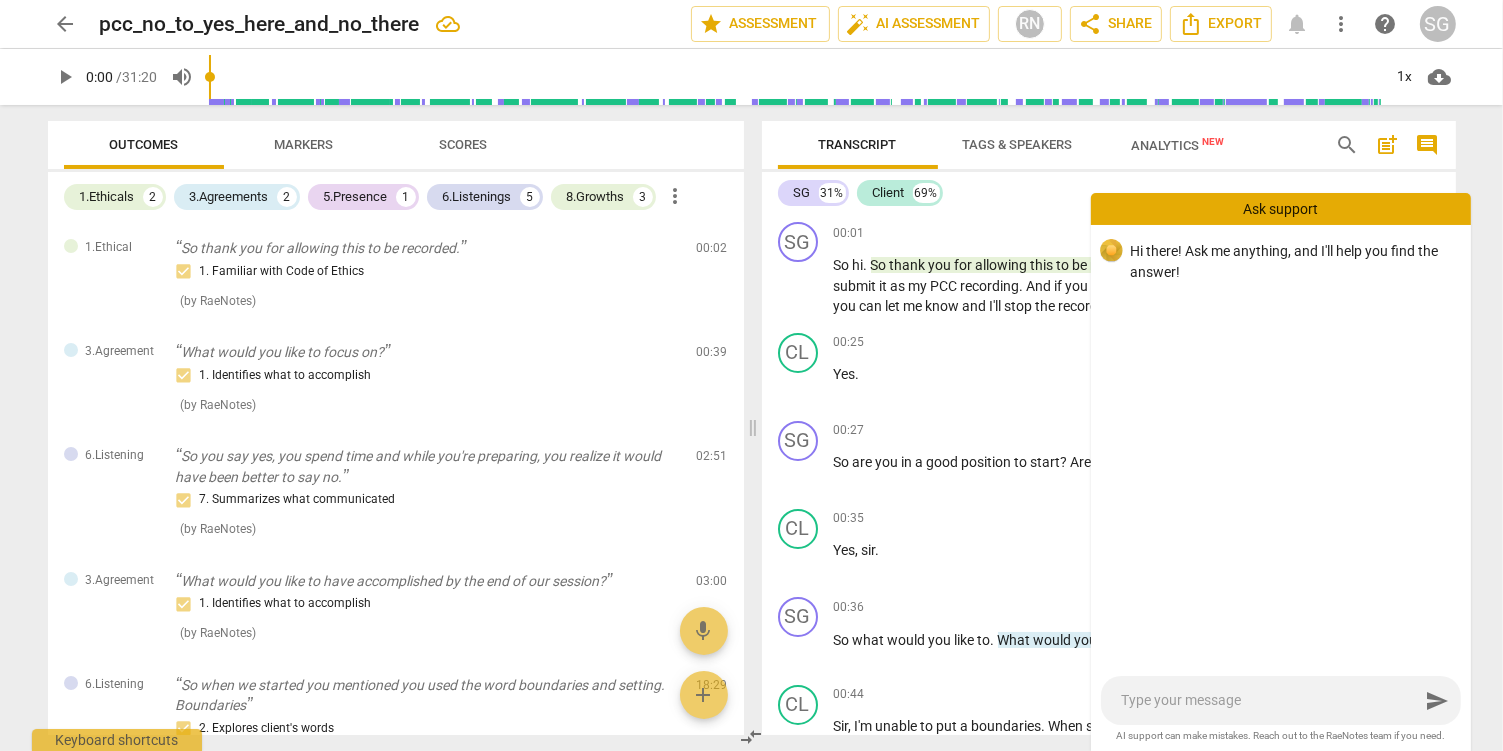 click at bounding box center [1270, 700] 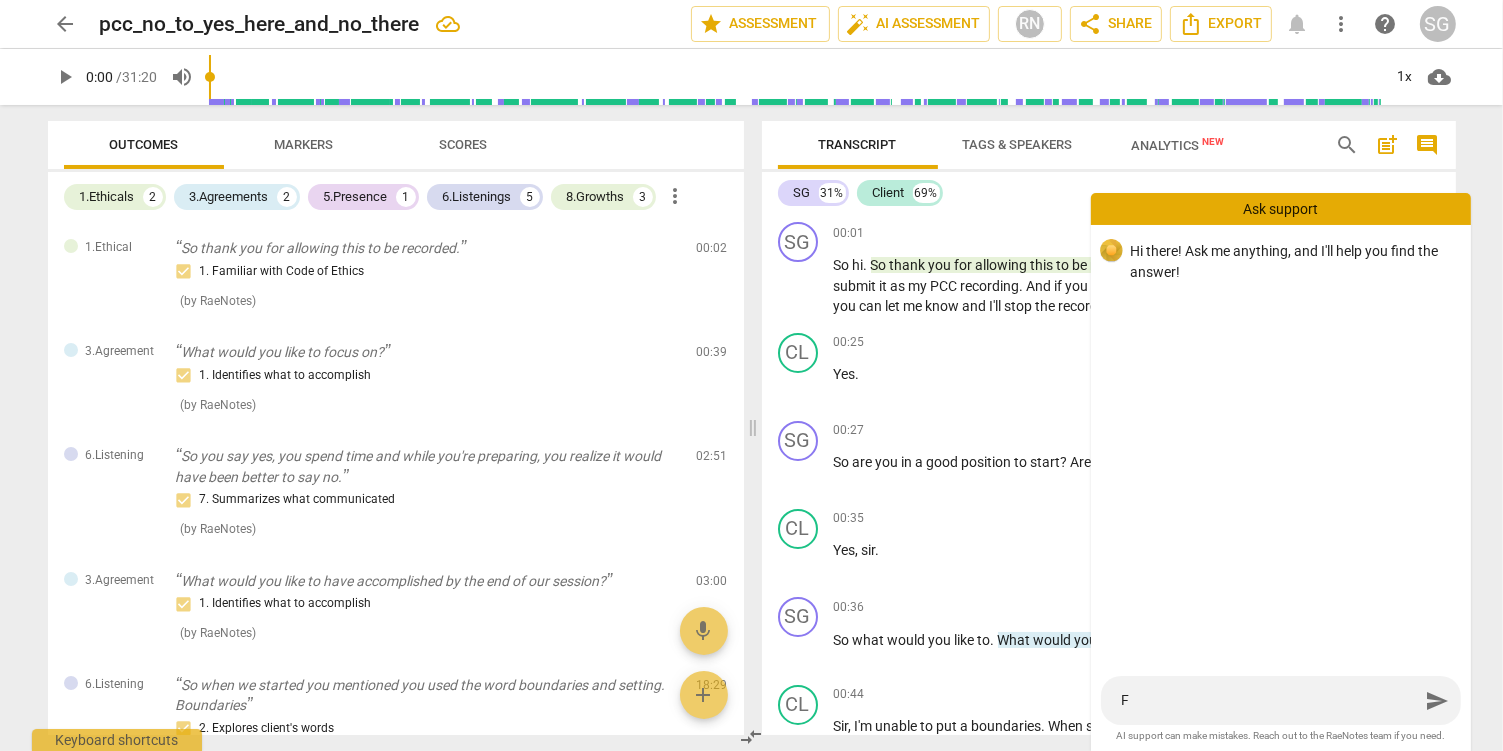type on "Fe" 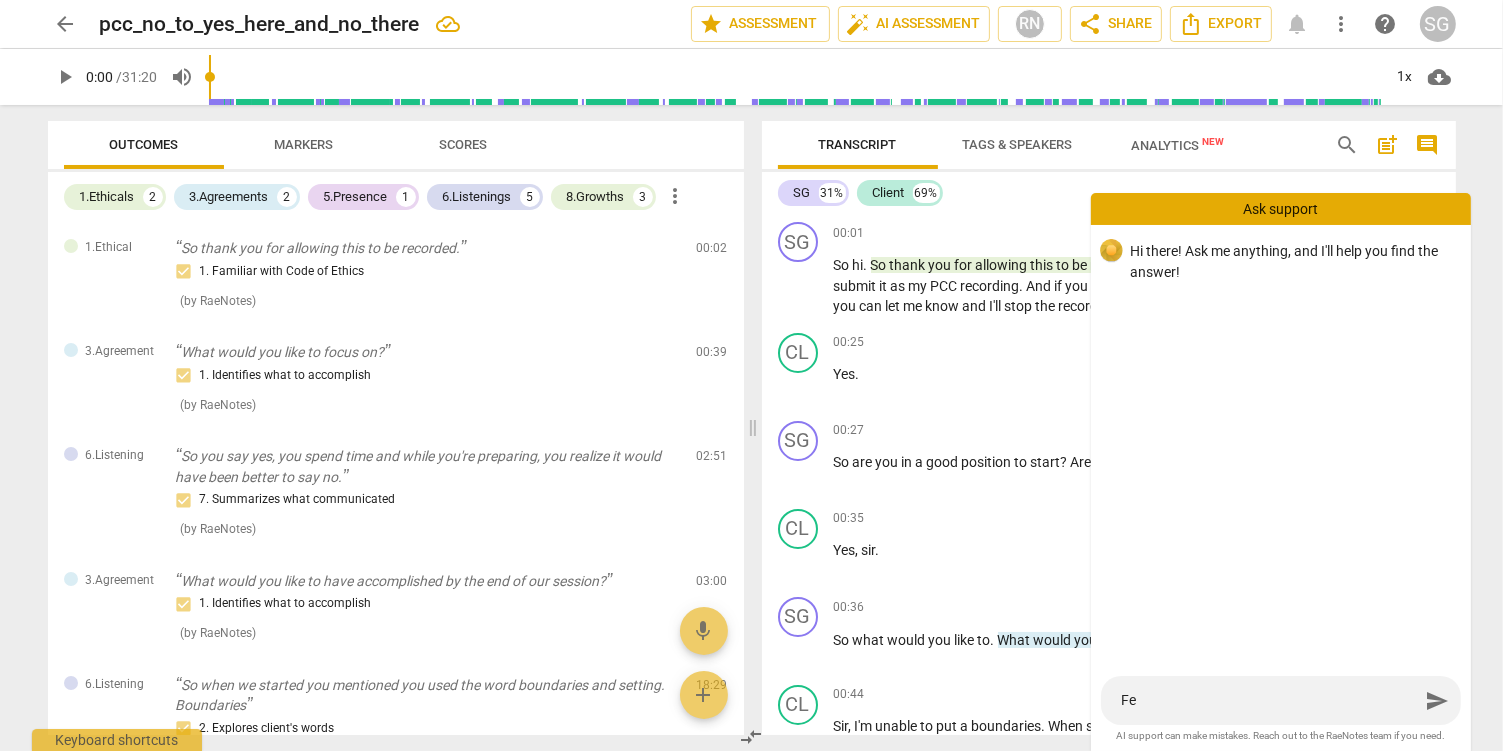 type on "Fea" 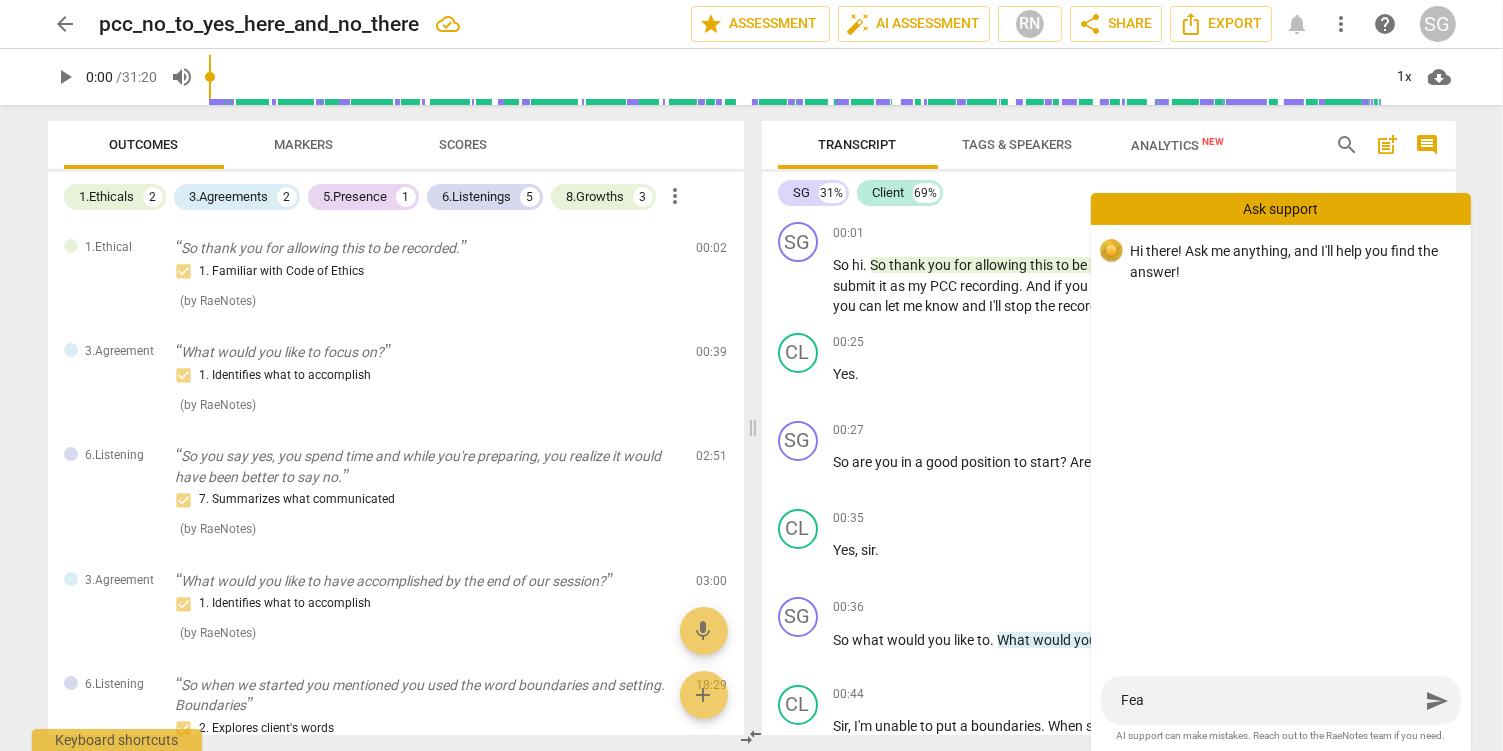 type on "Feat" 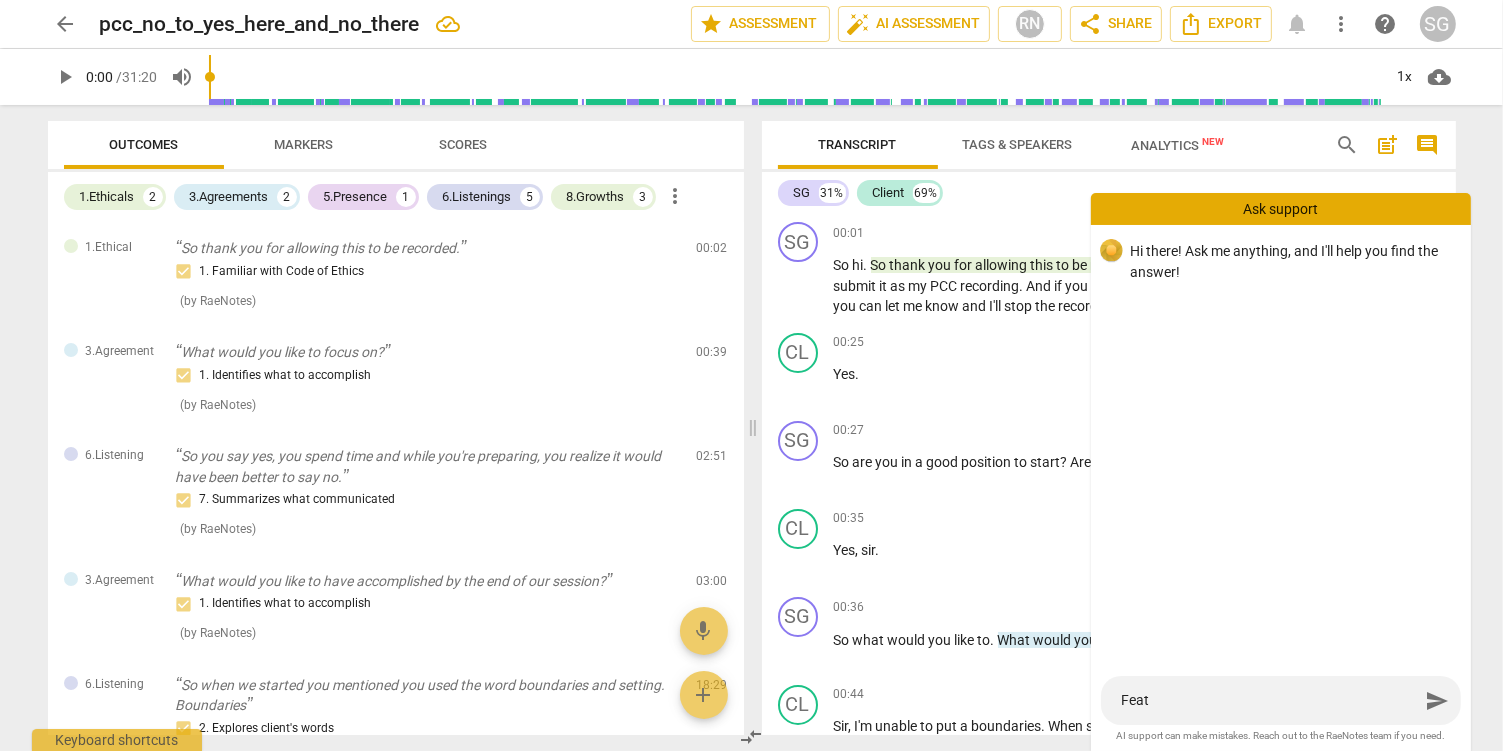 type on "Featu" 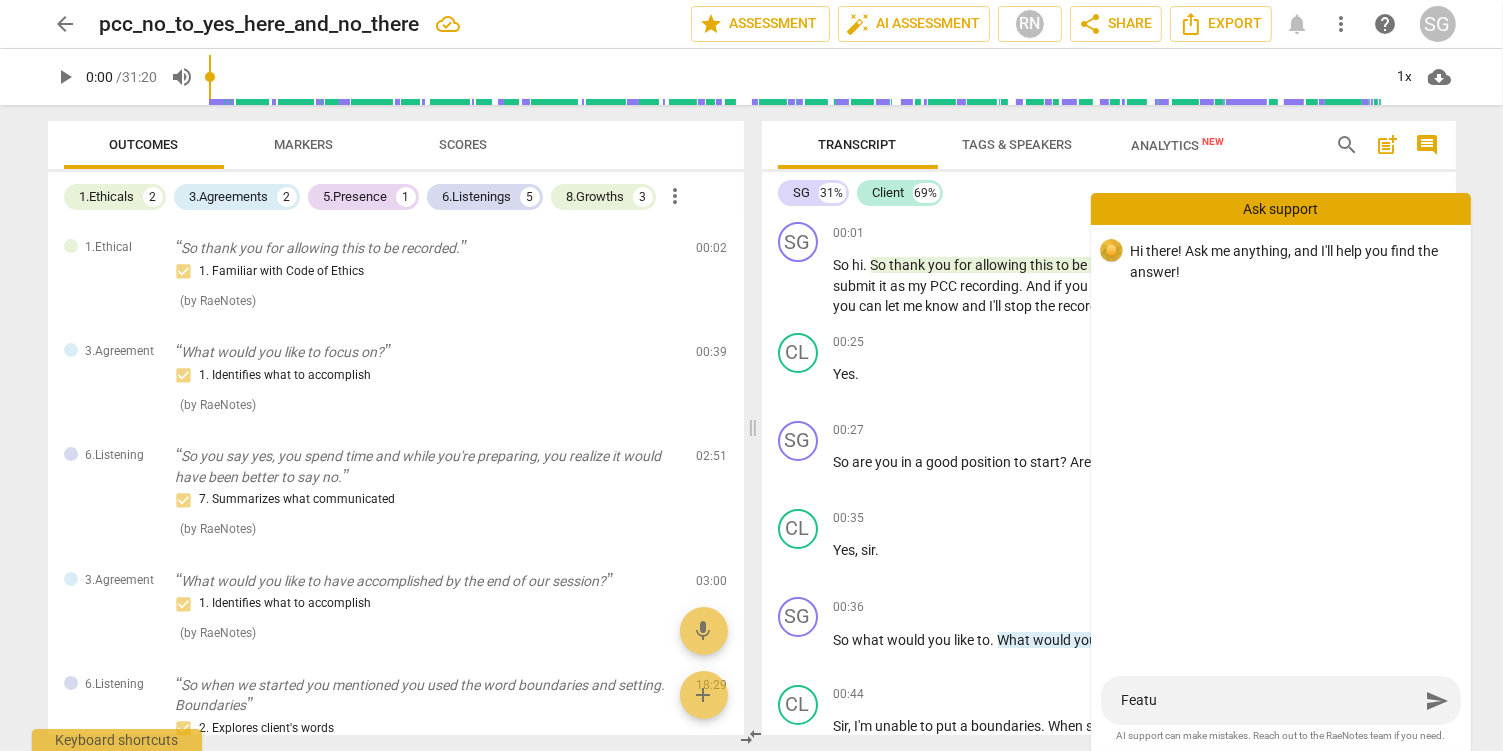 type on "Featur" 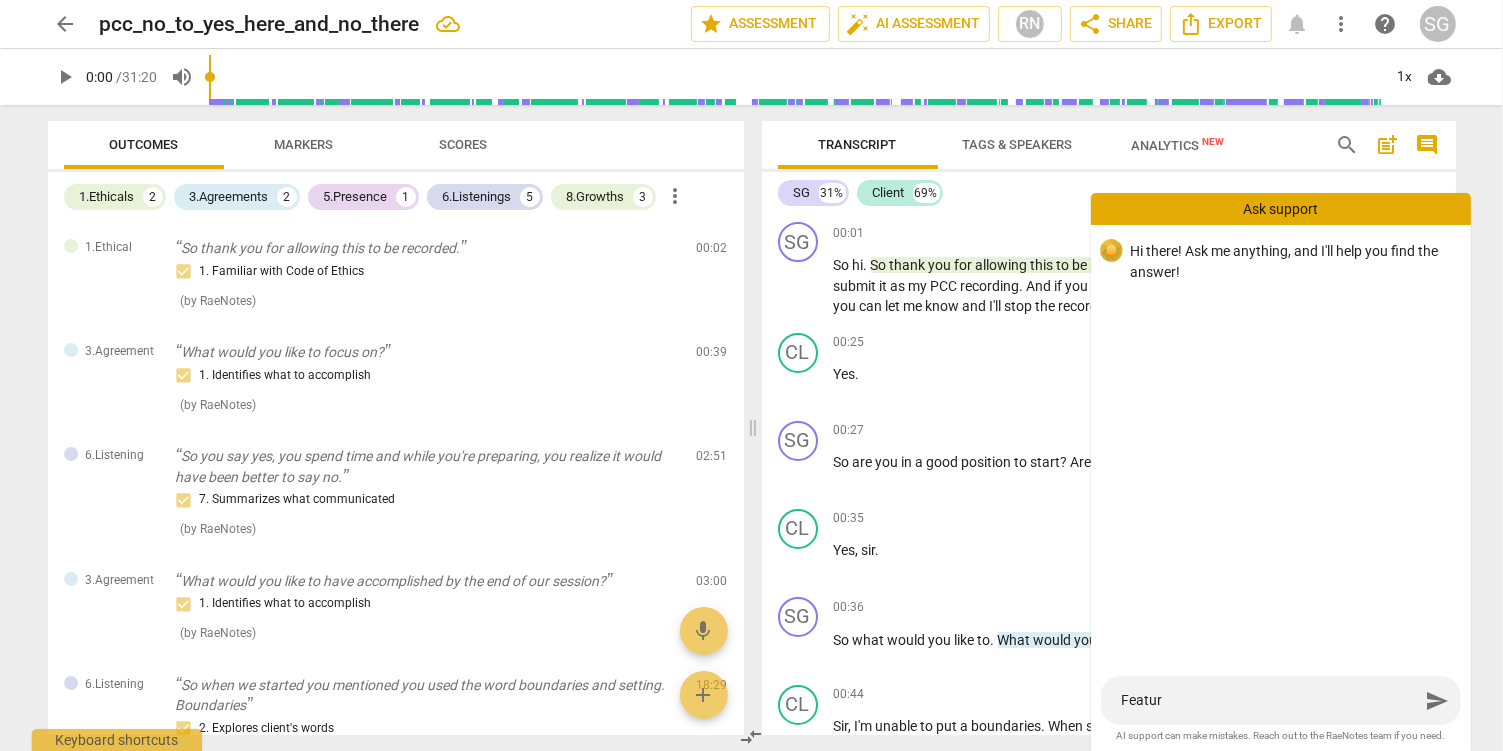 type on "Feature" 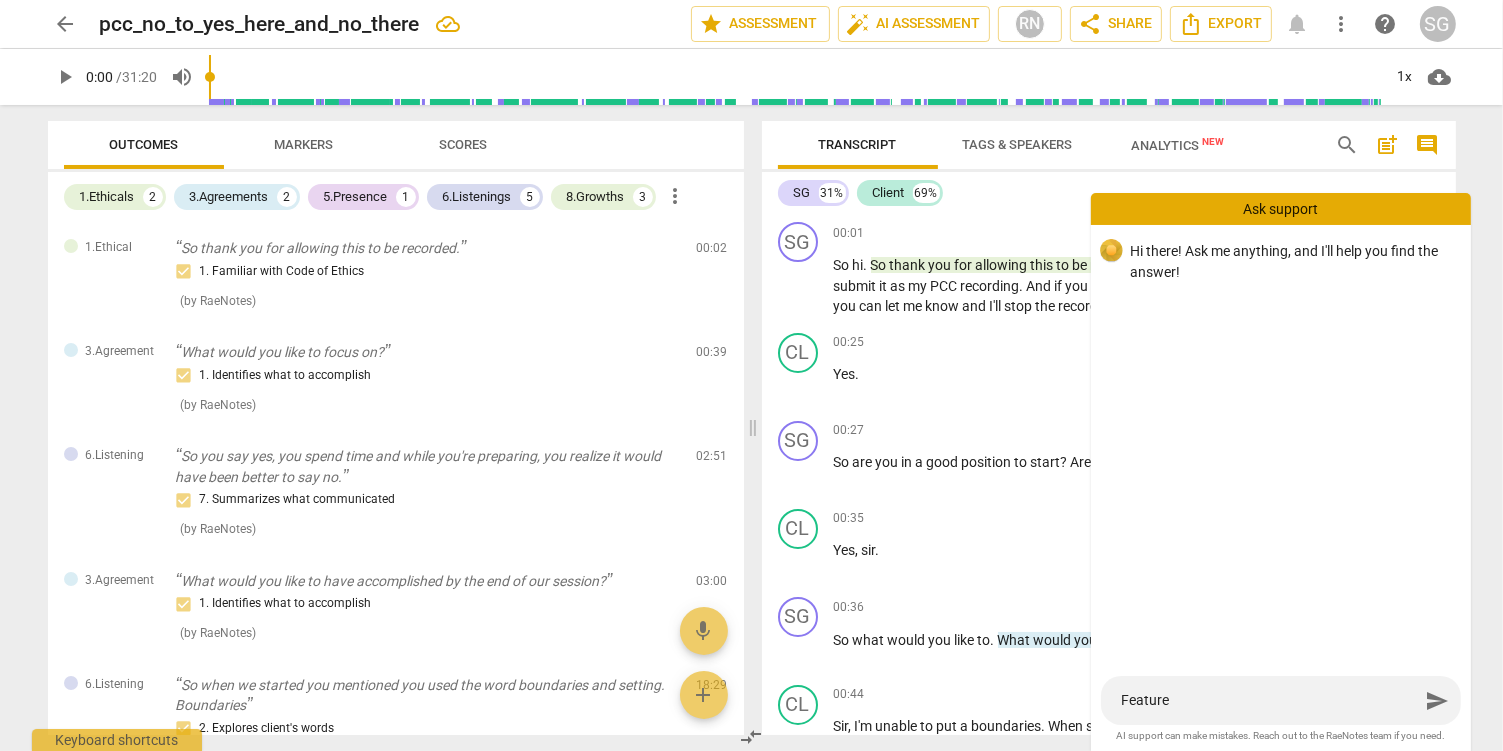 type on "Feature" 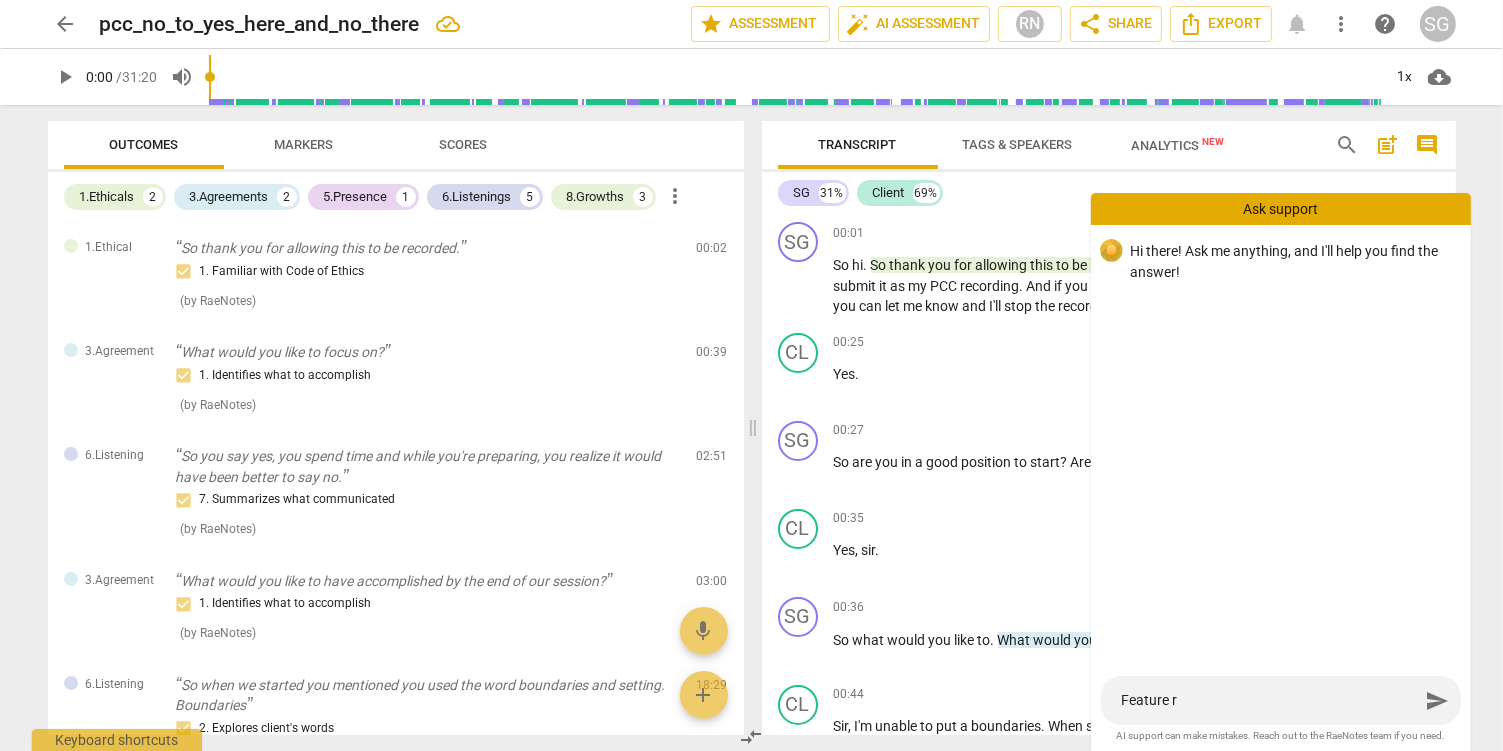 type on "Feature re" 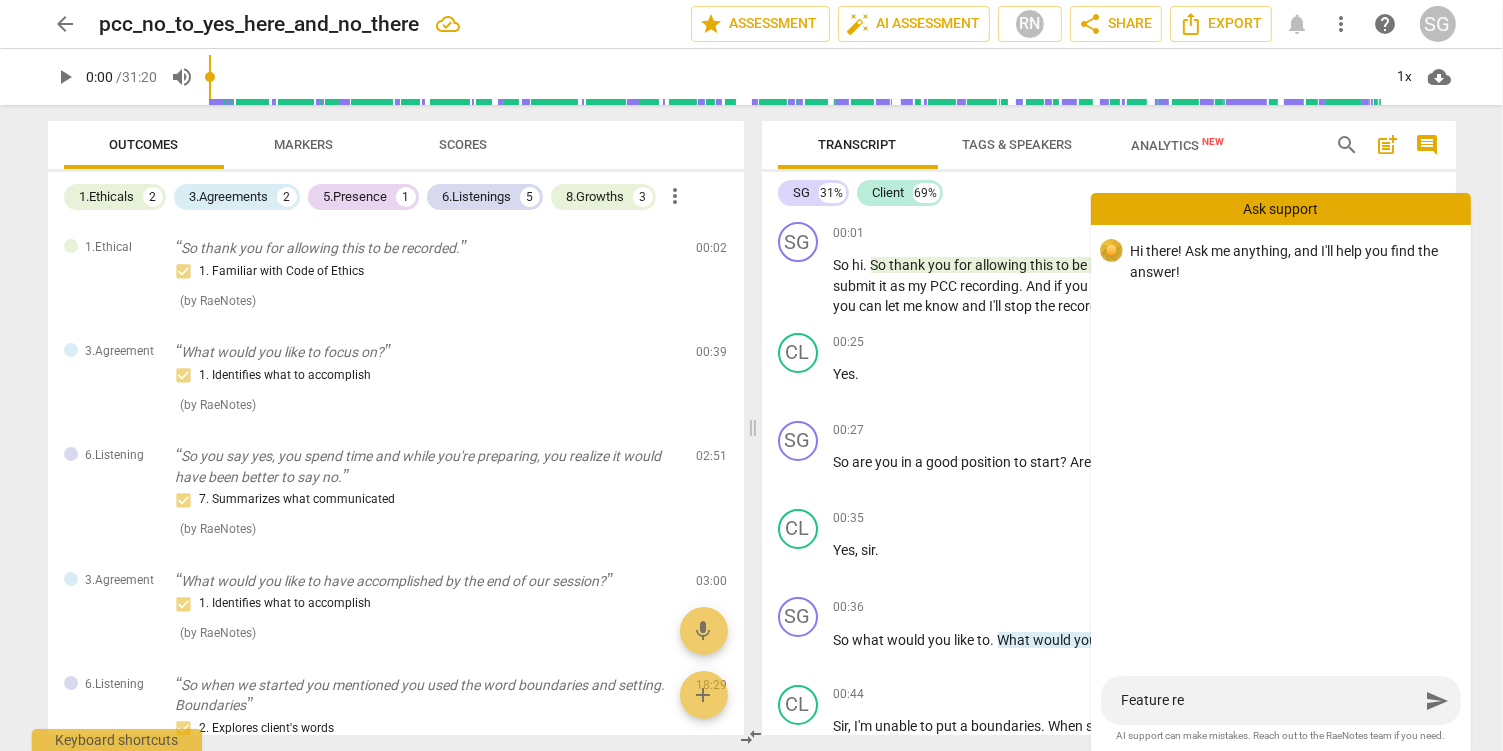type on "Feature req" 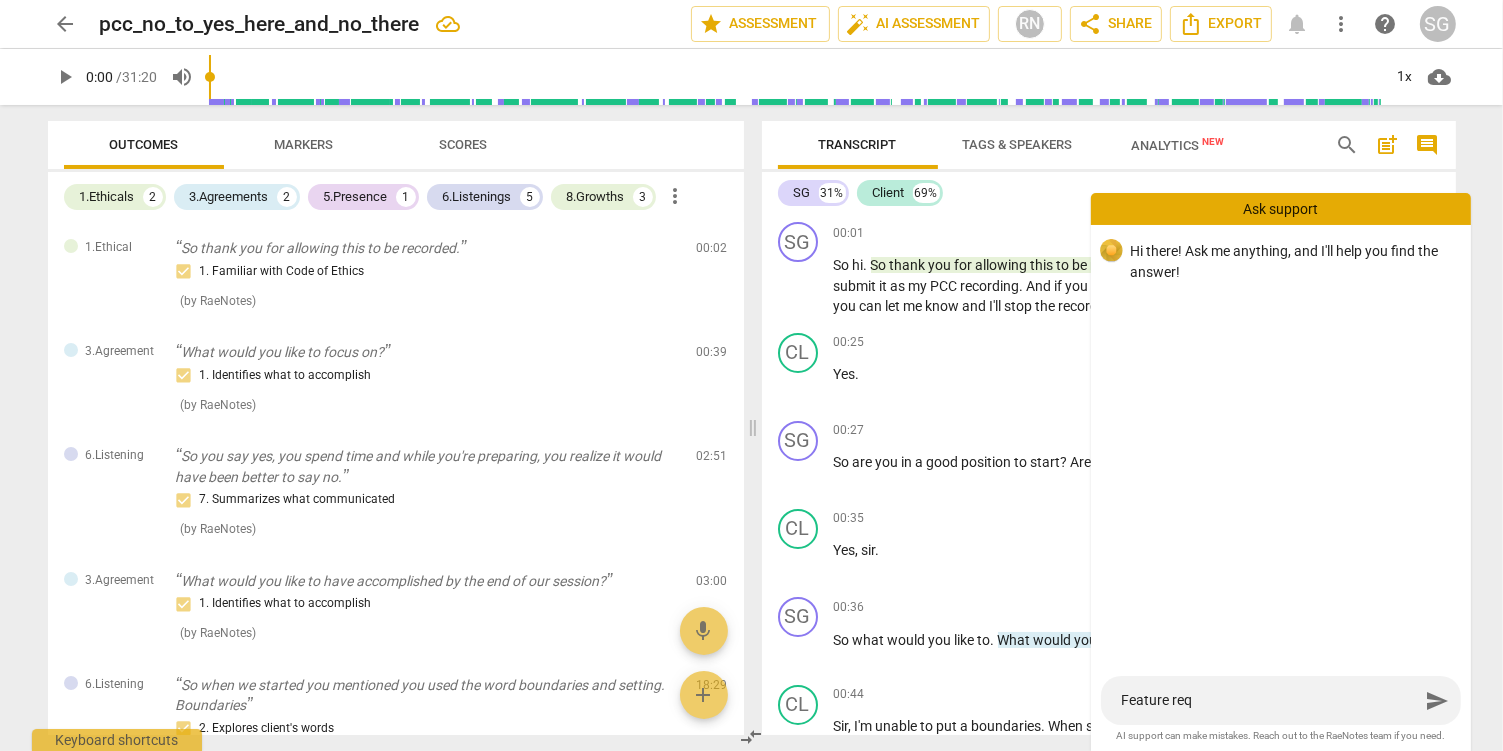 type on "Feature requ" 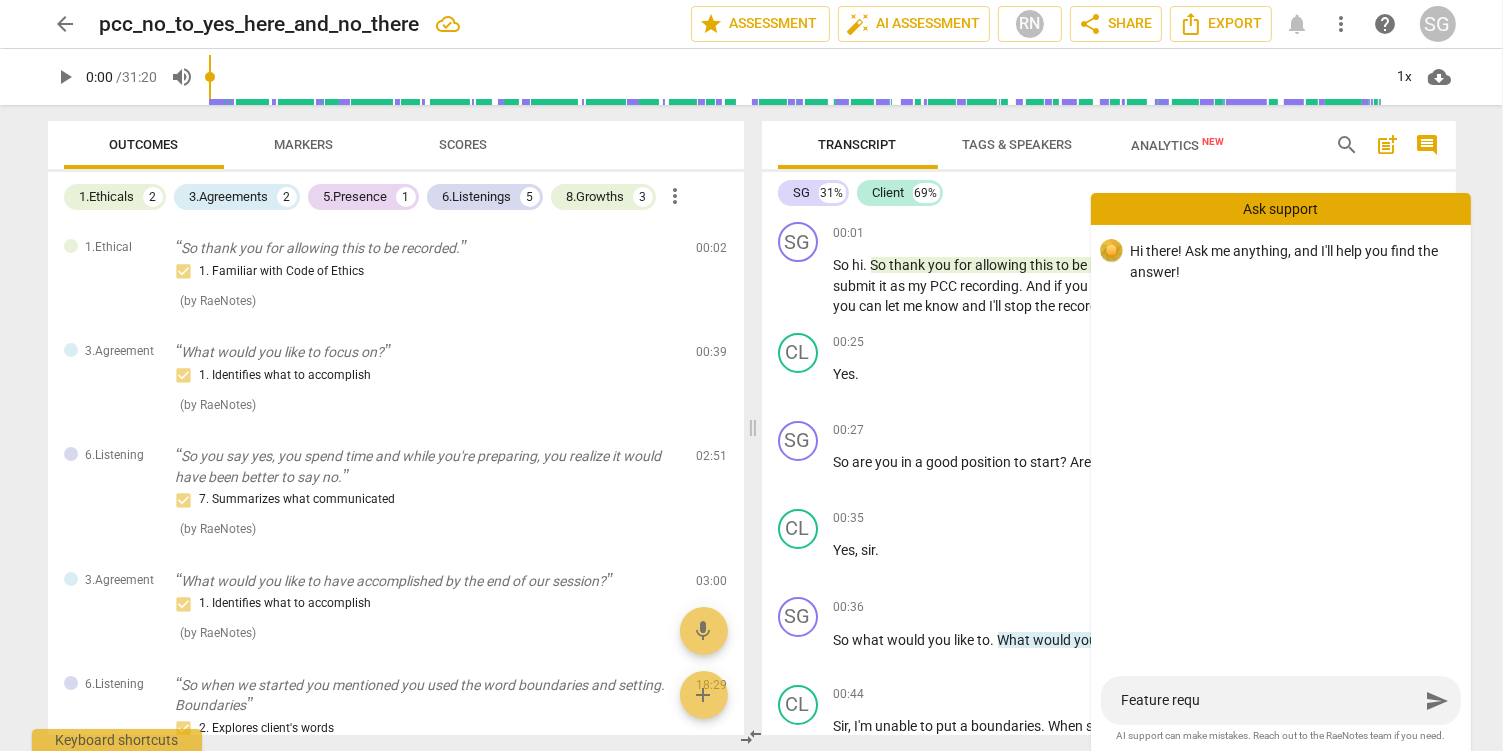 type on "Feature reque" 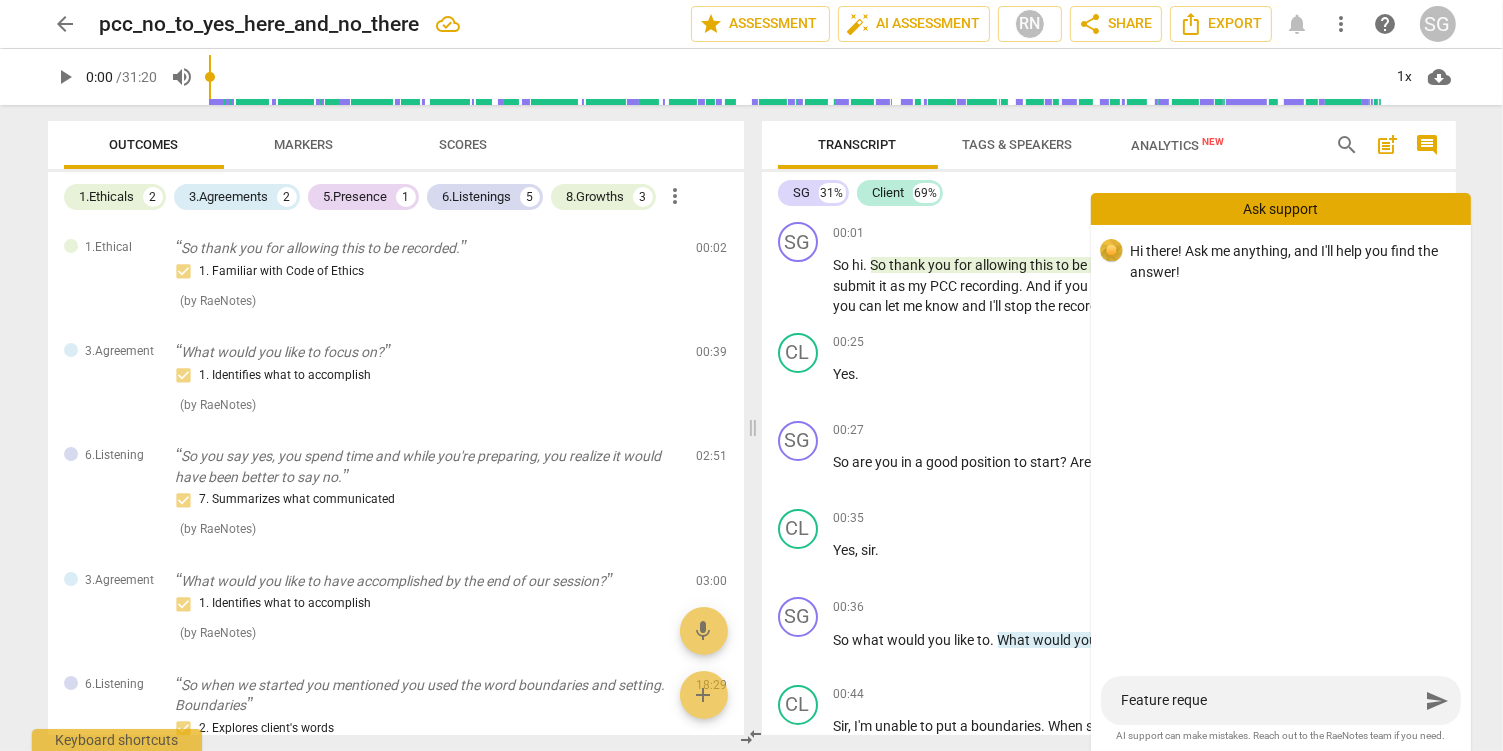 type on "Feature reques" 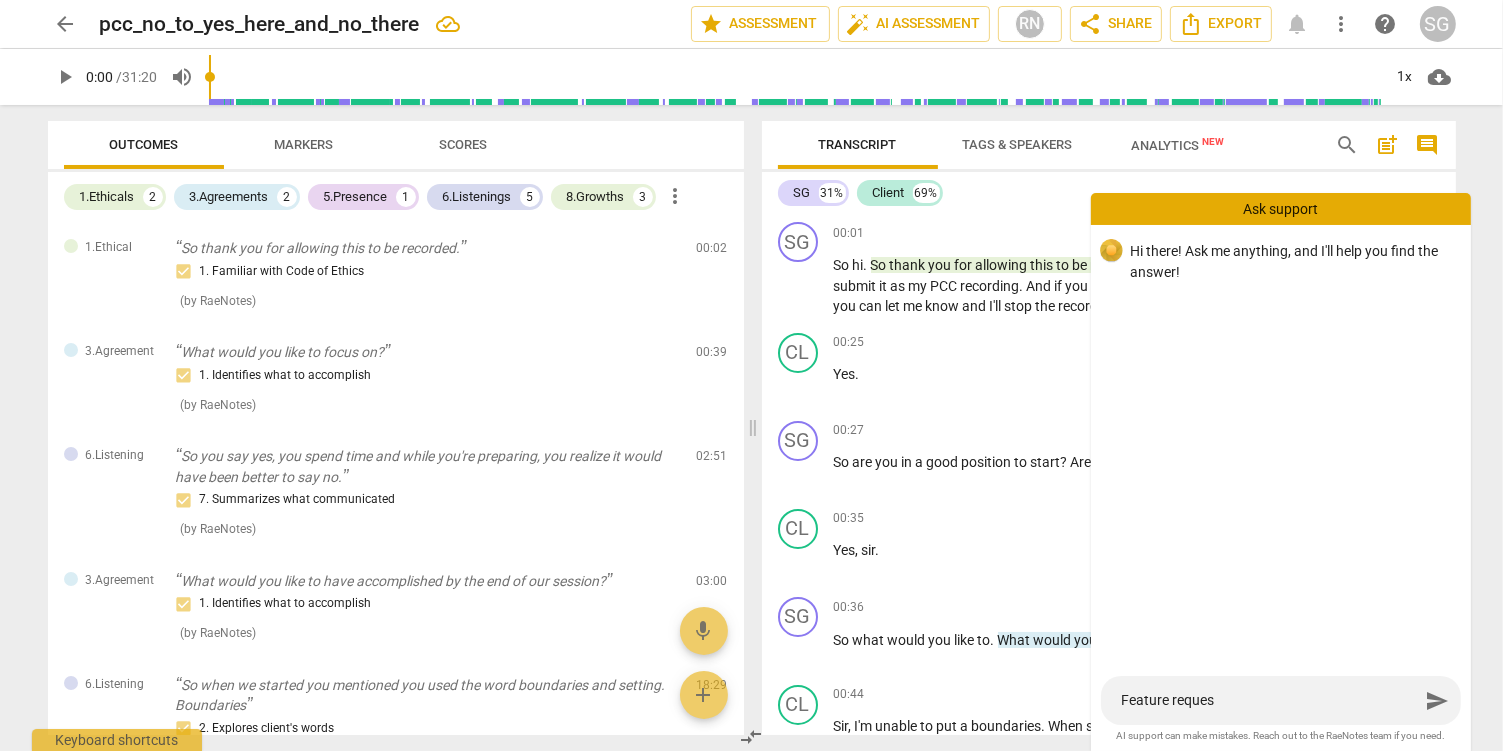type on "Feature request" 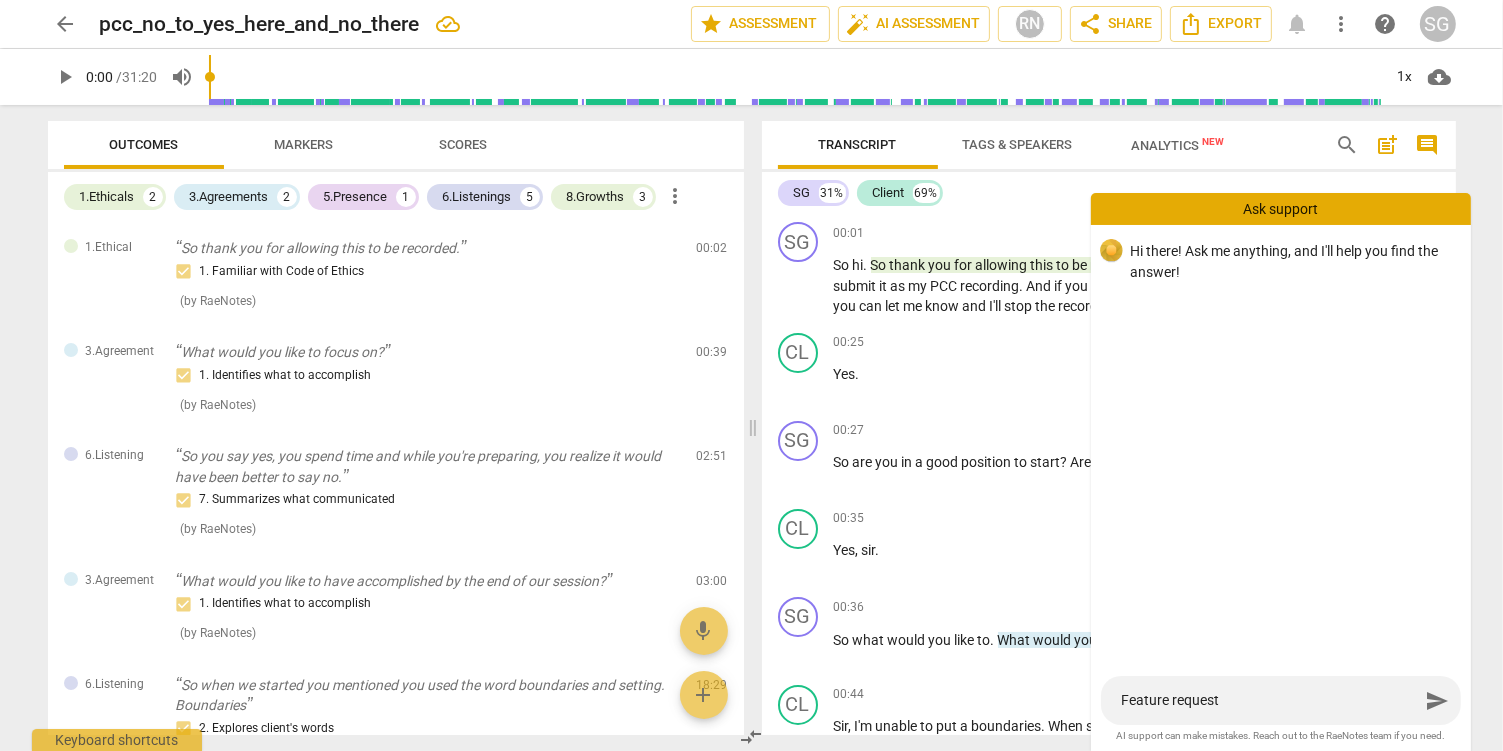 type on "Feature request:" 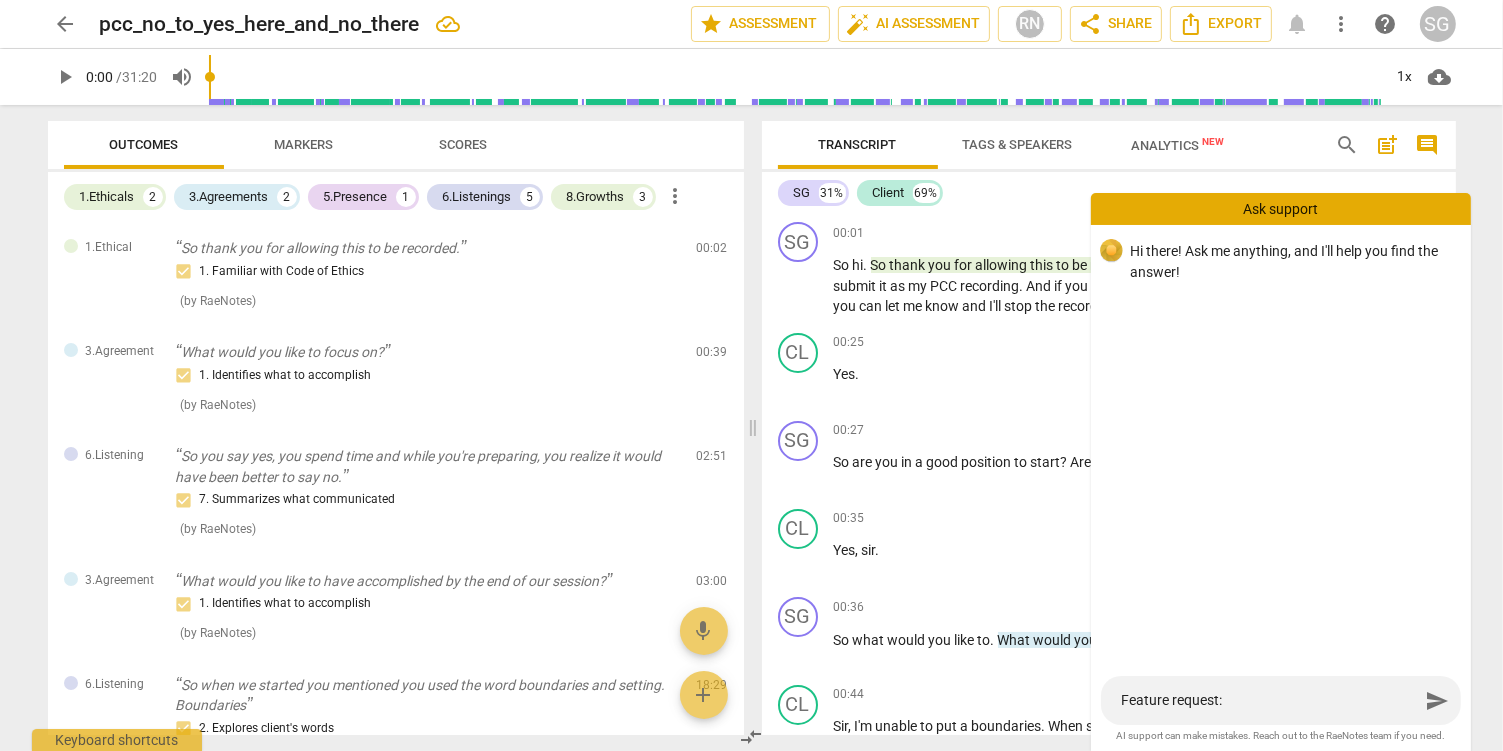 type on "Feature request:" 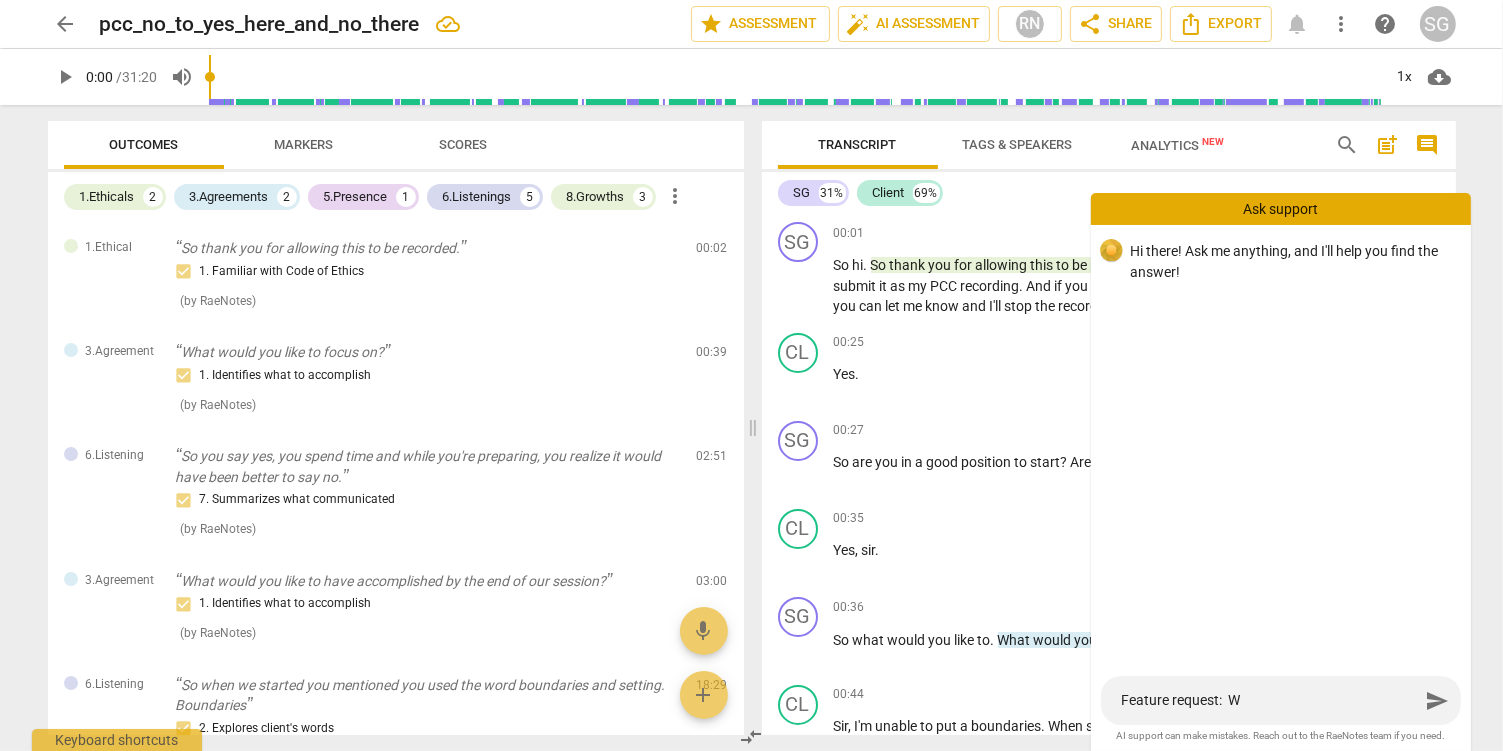 type on "Feature request:  Wo" 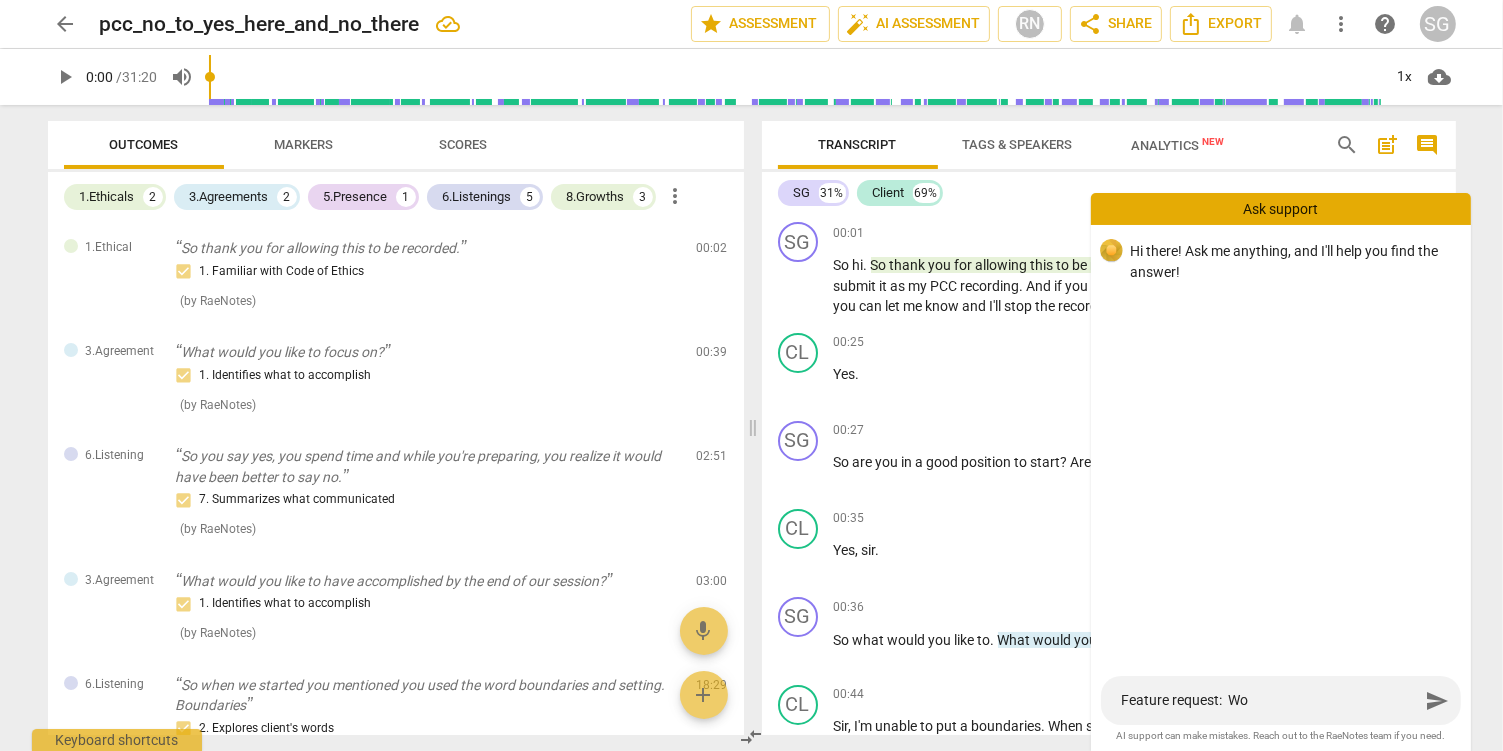type on "Feature request:  Wou" 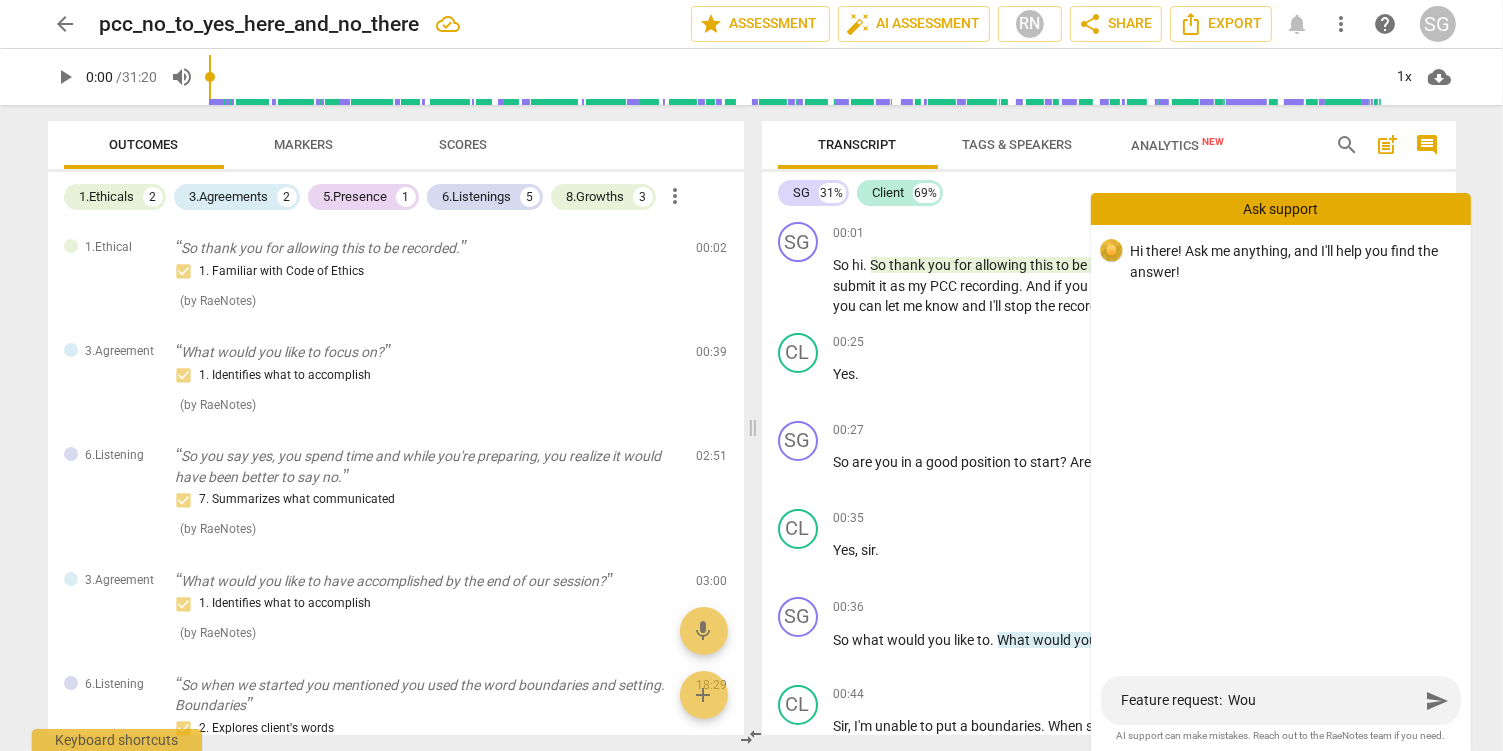 type on "Feature request:  Woul" 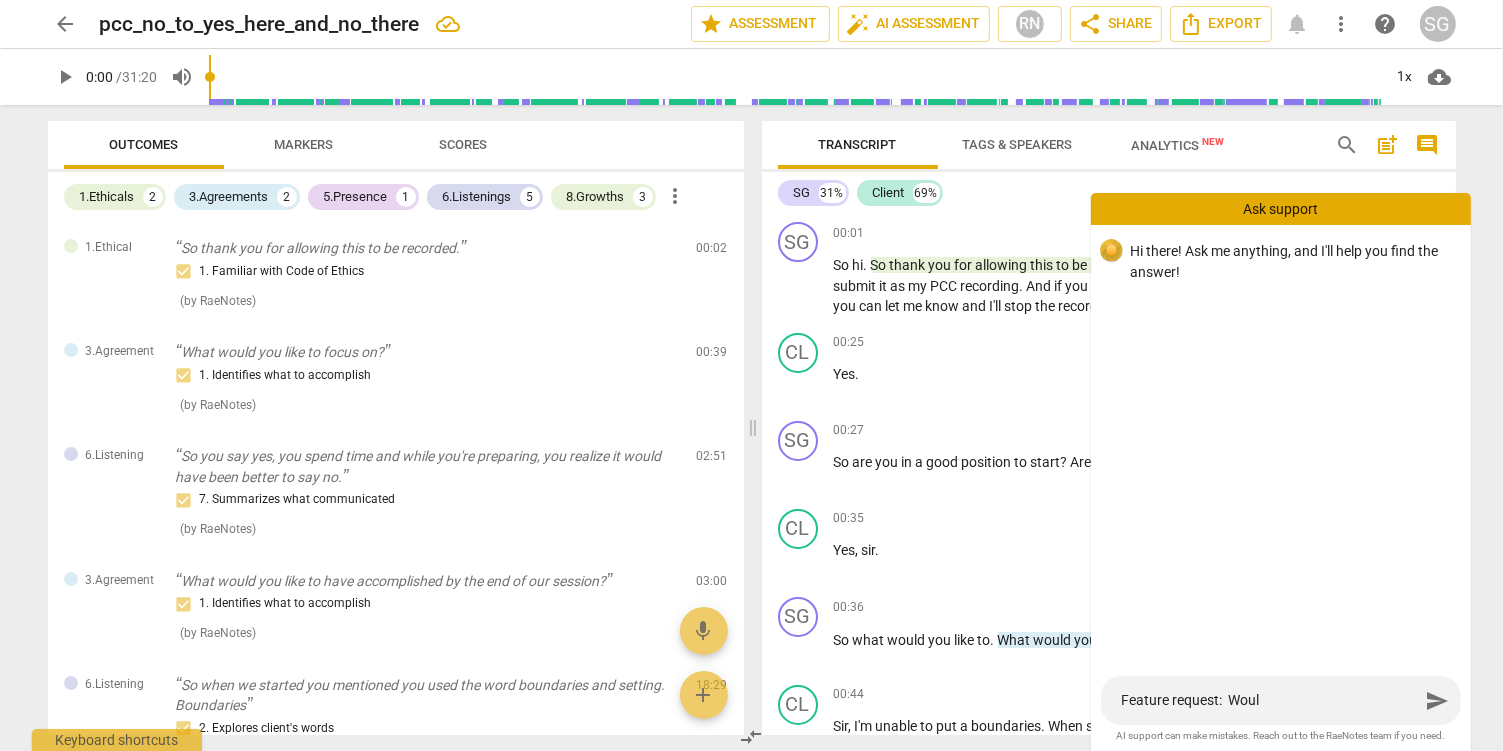 type on "Feature request:  Would" 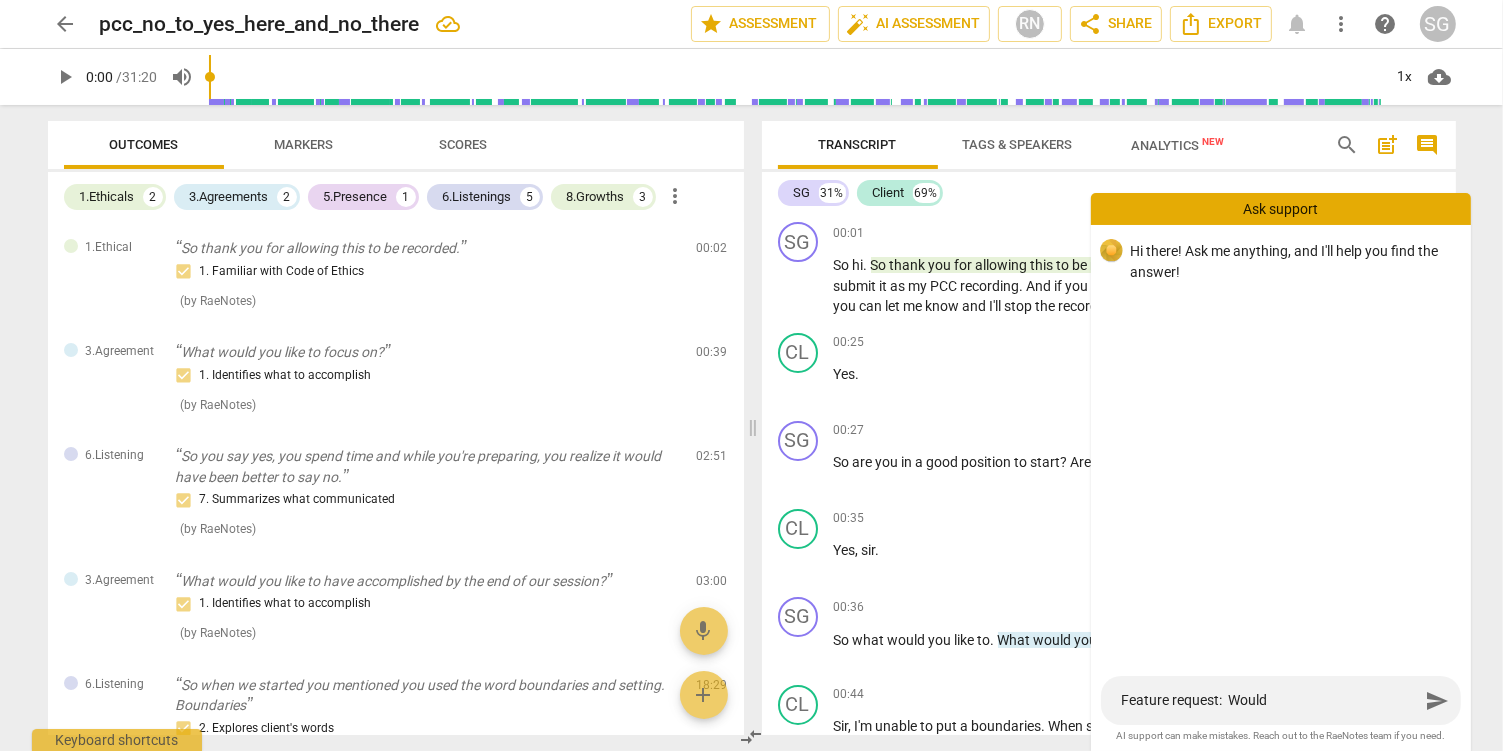 type on "Feature request:  Would" 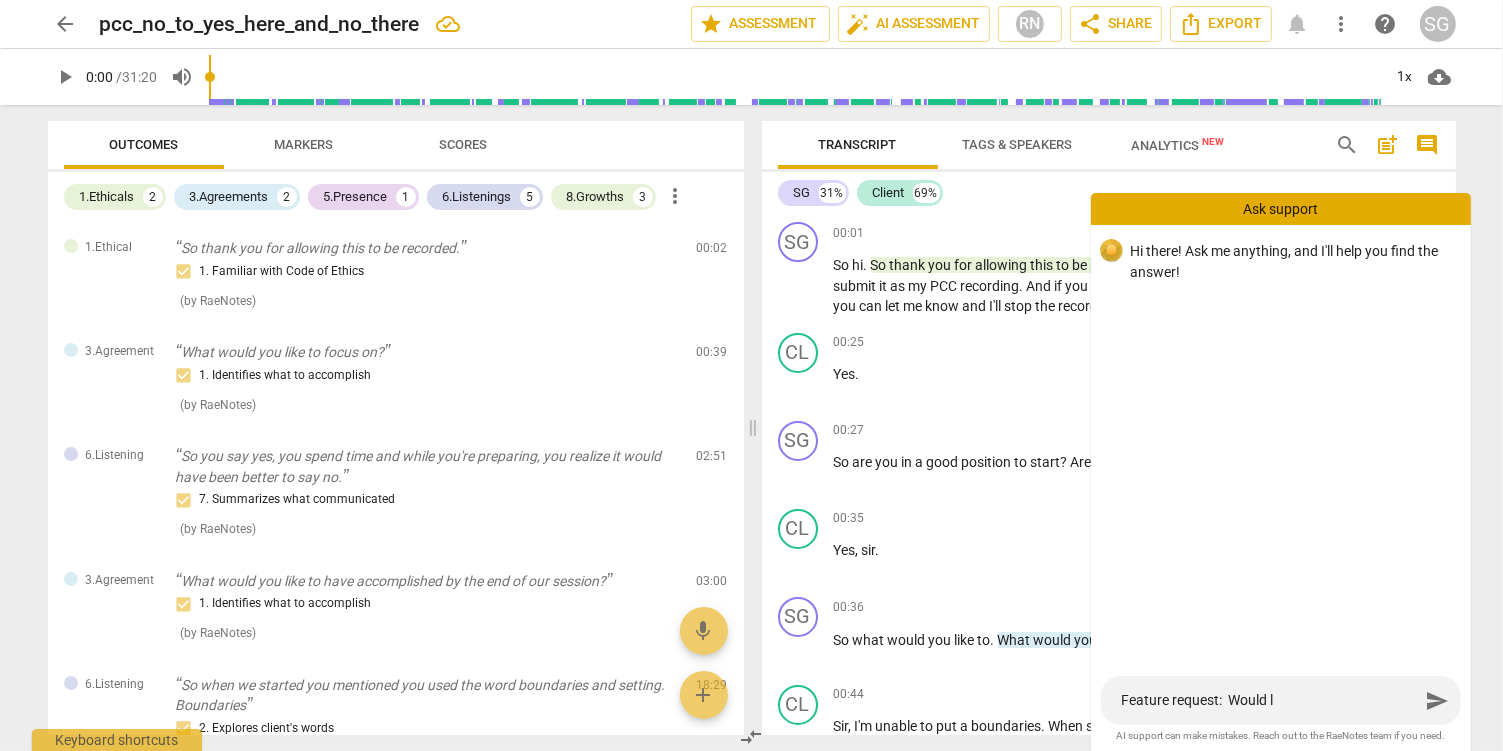 type on "Feature request:  Would li" 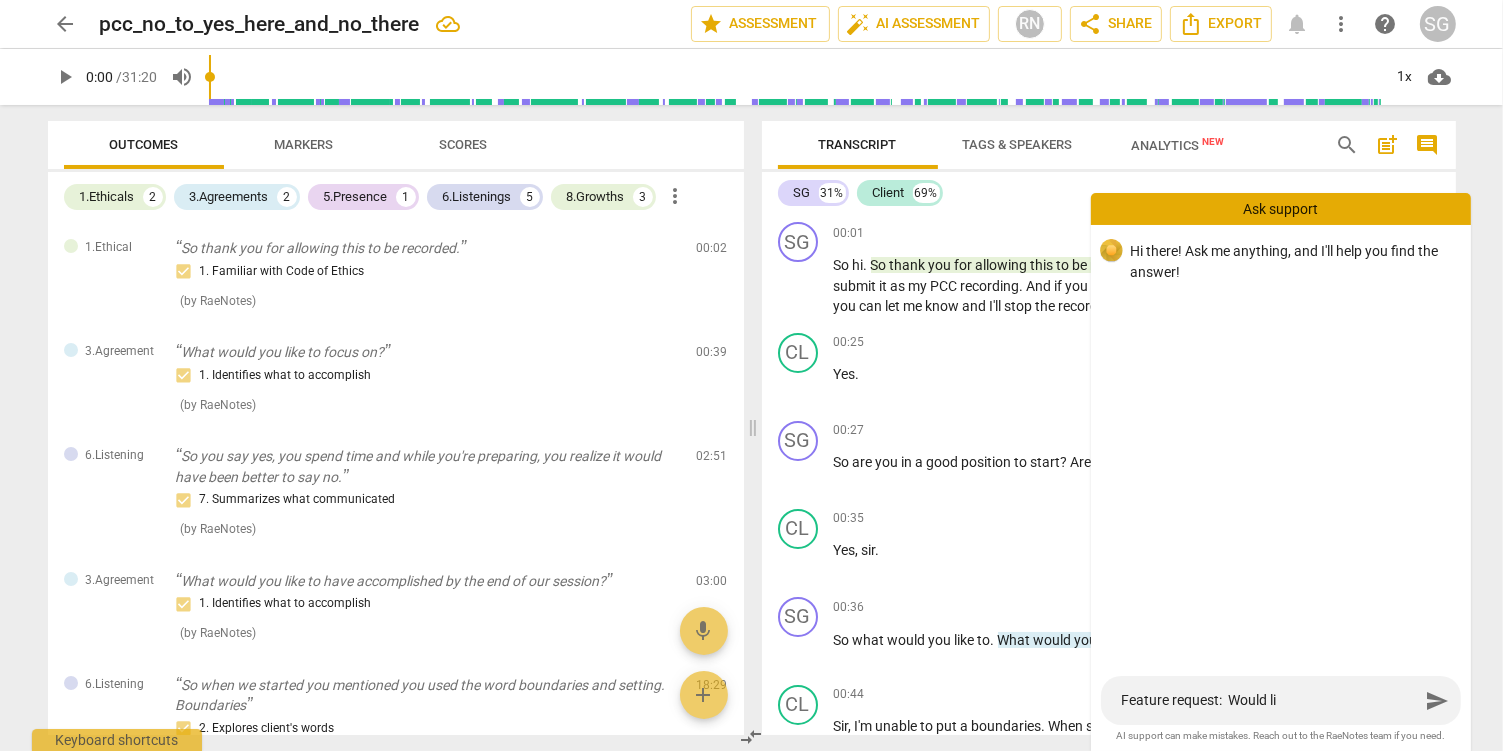 type on "Feature request:  Would lik" 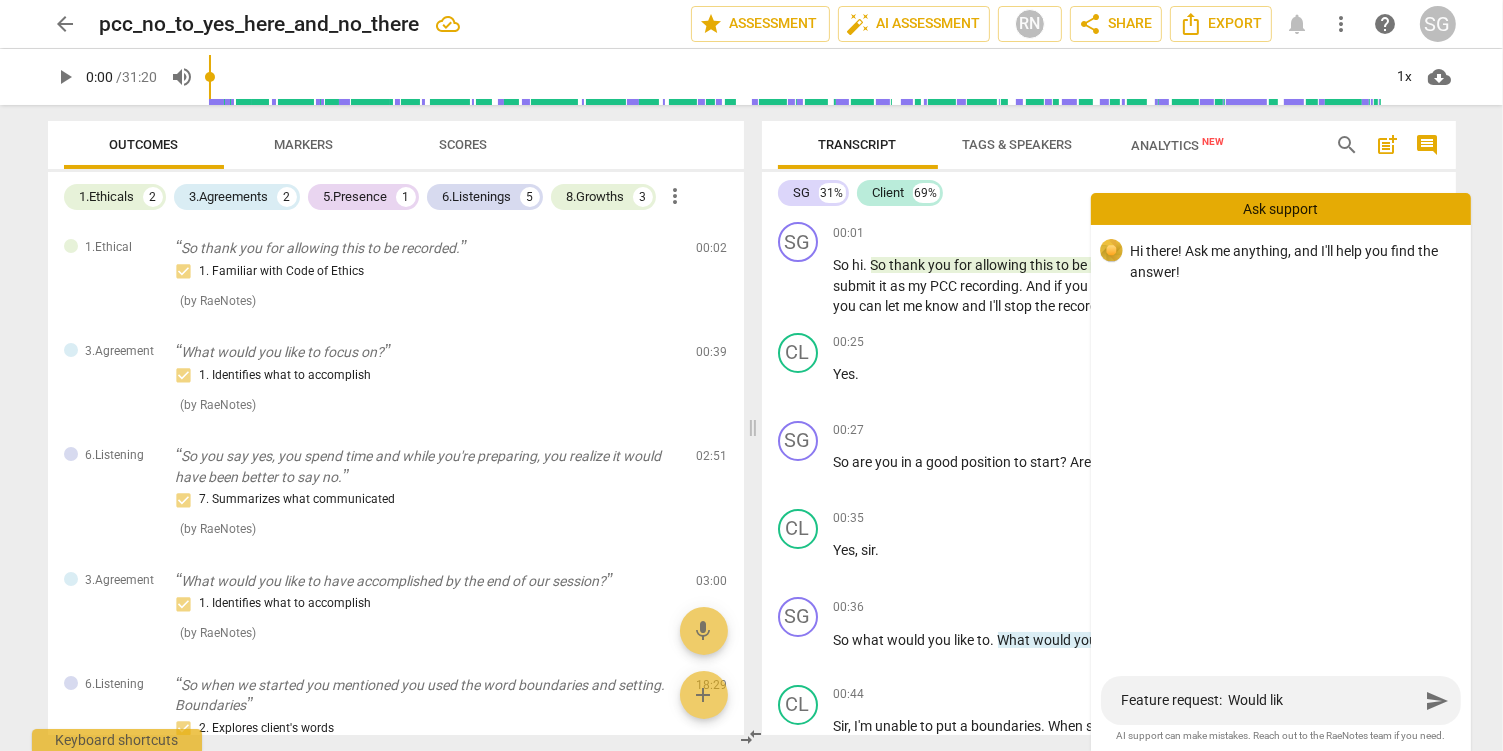 type on "Feature request:  Would like" 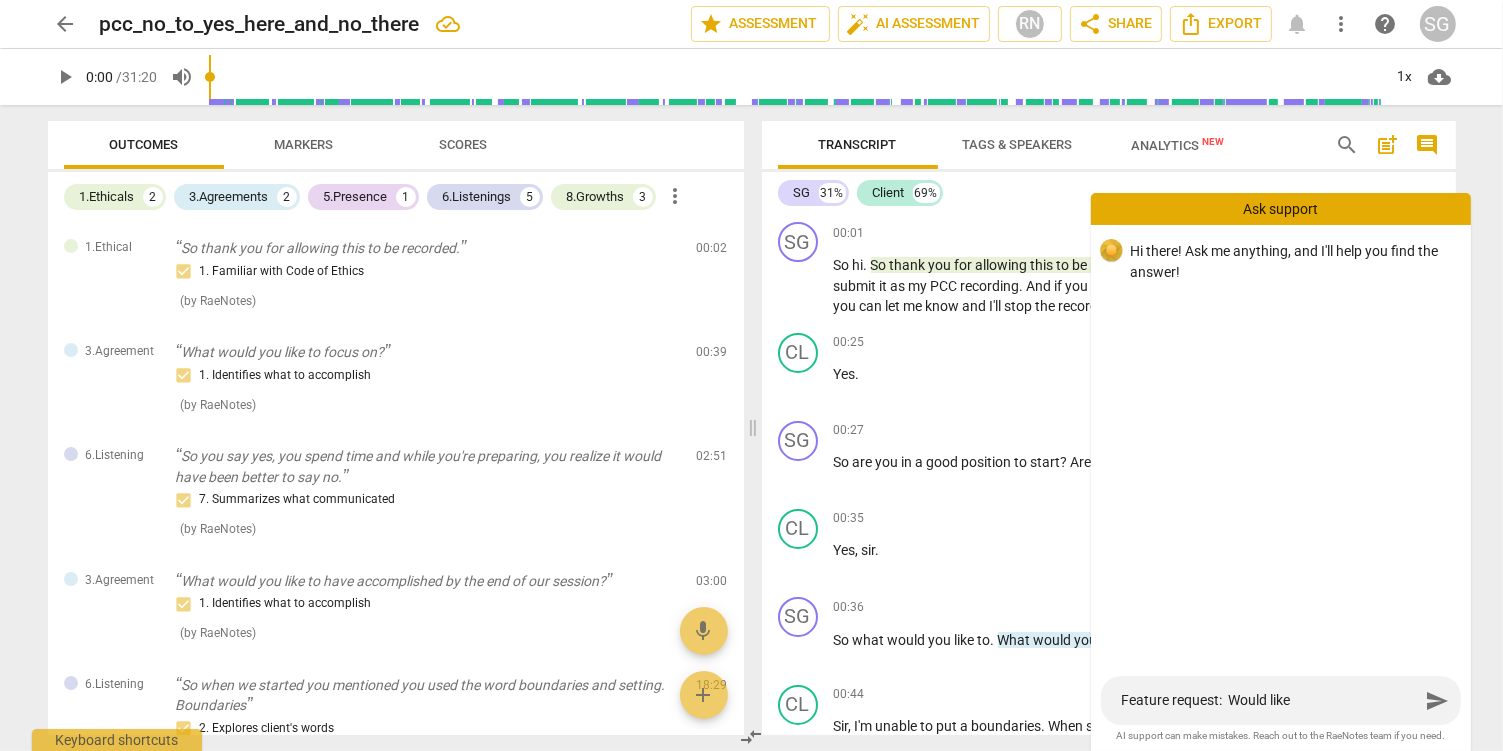 type on "Feature request:  Would like" 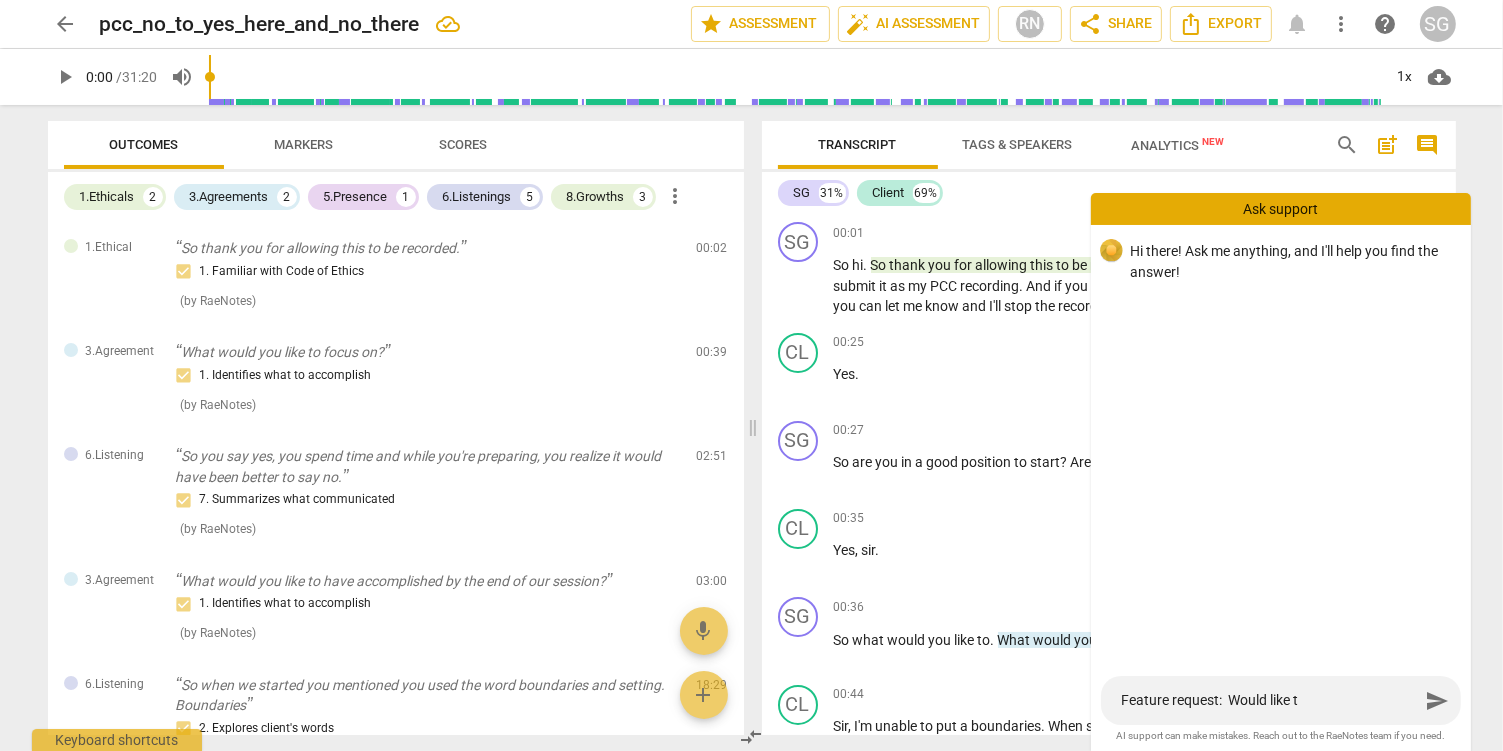 type on "Feature request:  Would like to" 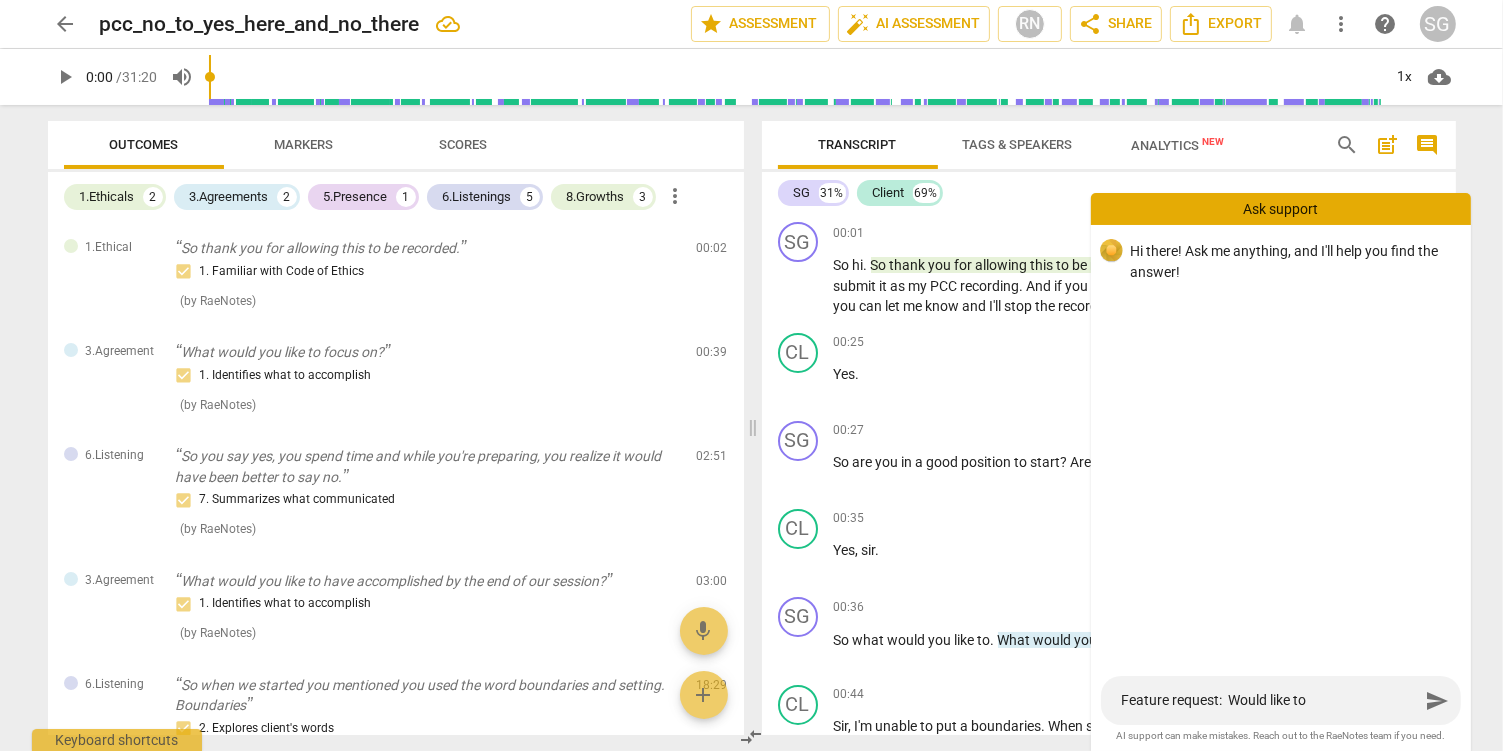 type on "Feature request:  Would like to" 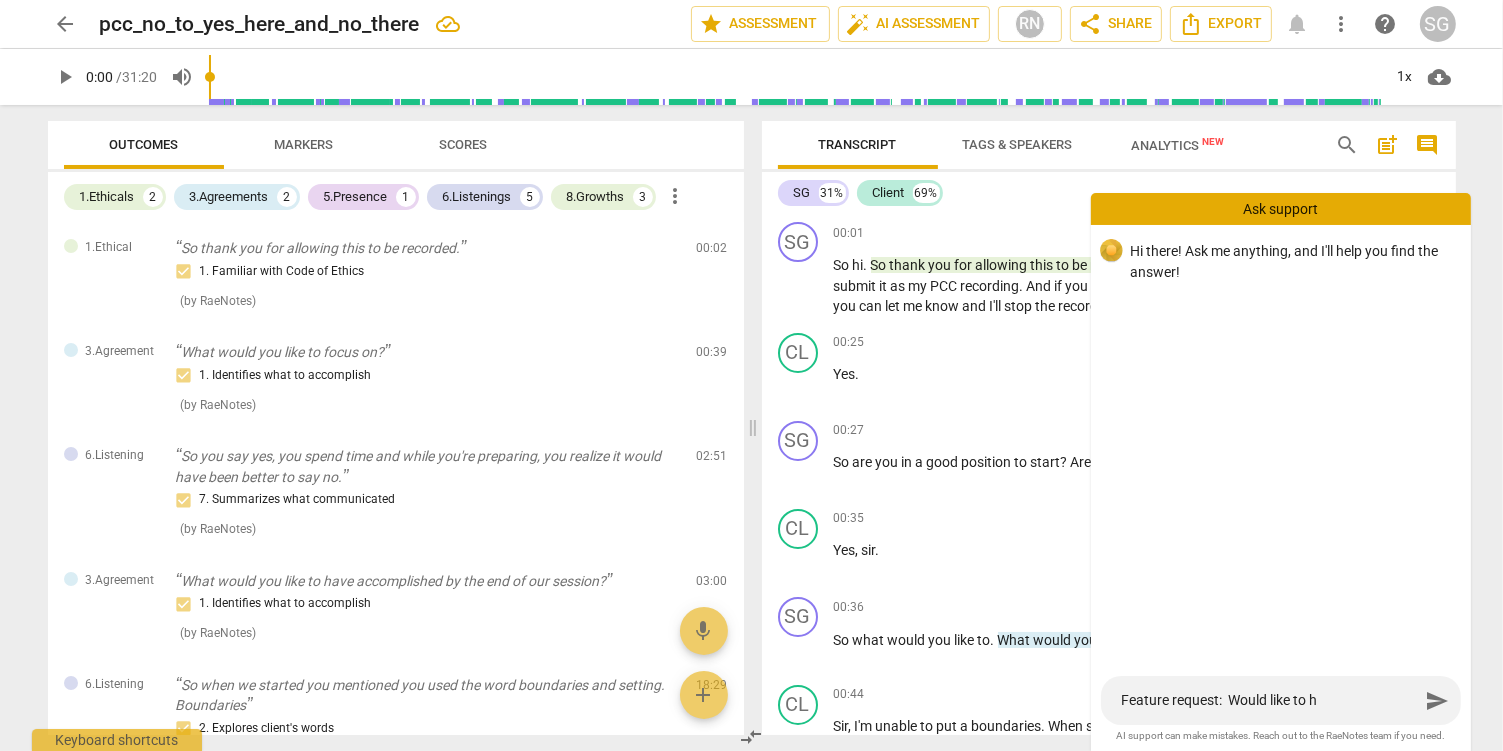 type on "Feature request:  Would like to hi" 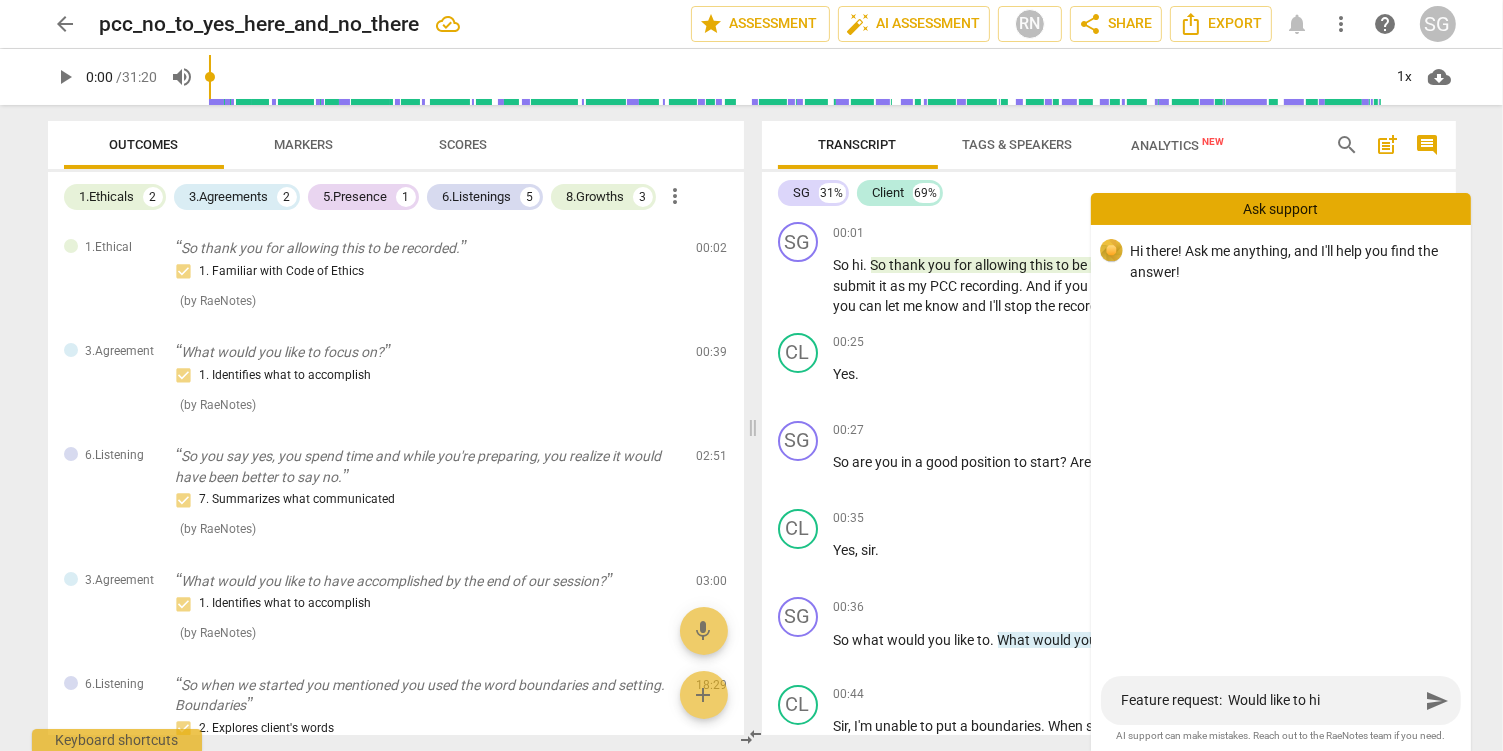 type on "Feature request:  Would like to hid" 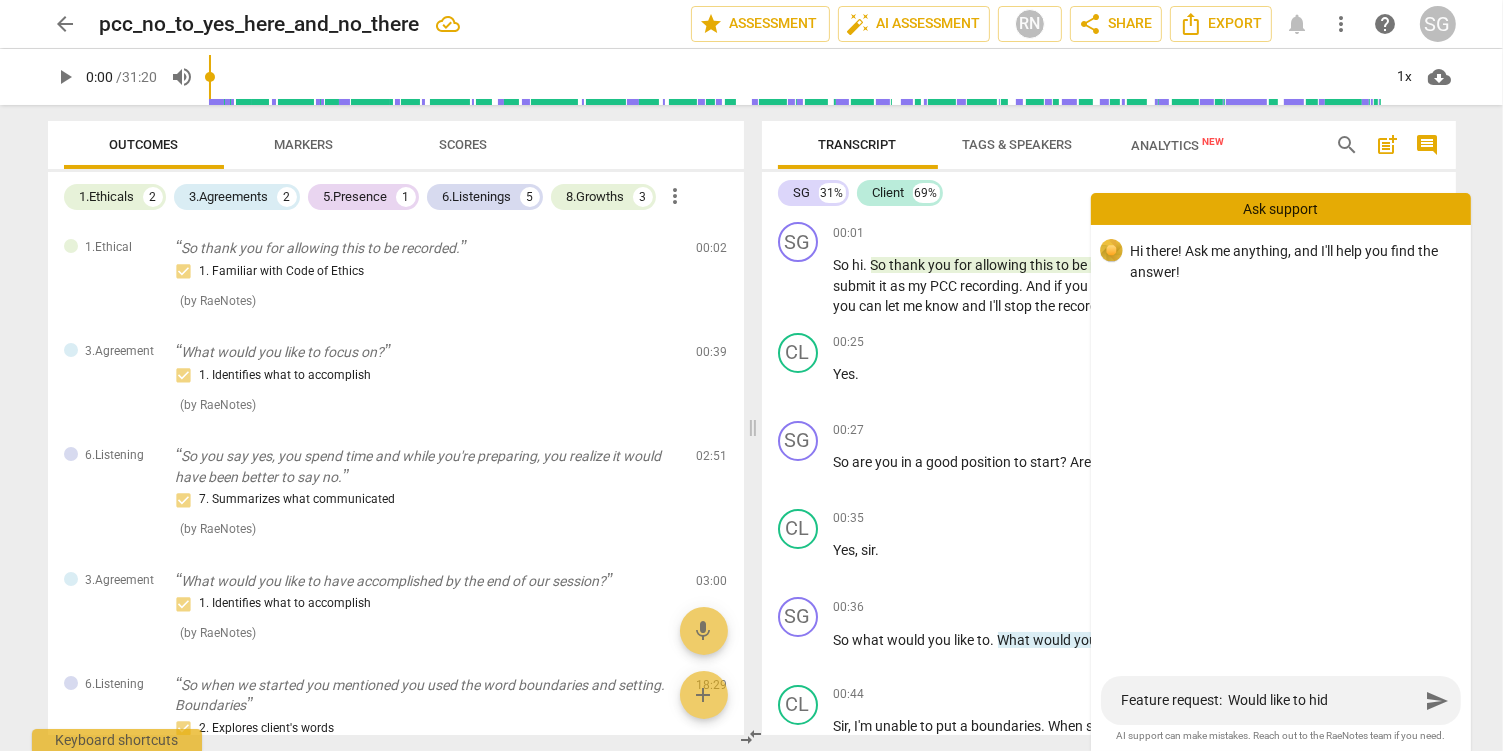 type on "Feature request:  Would like to hide" 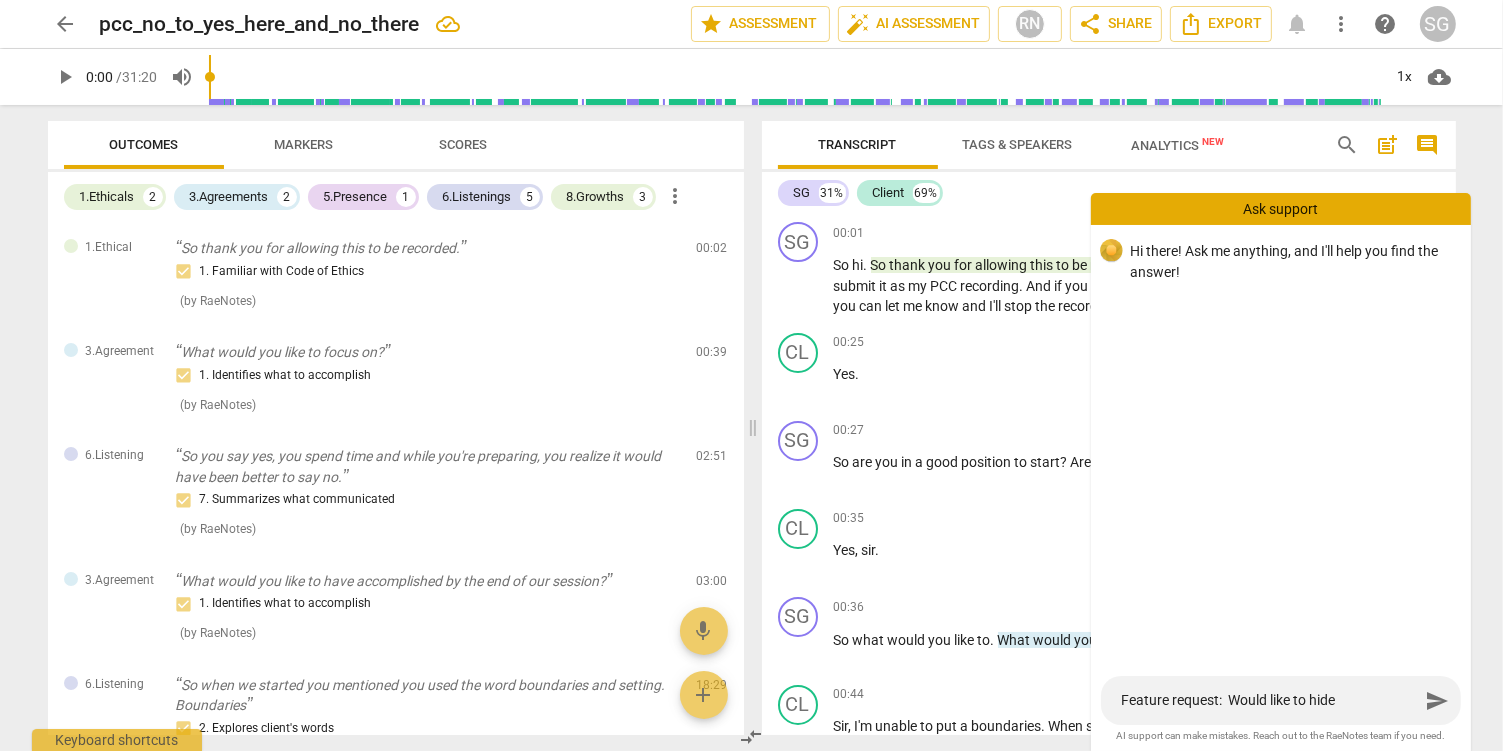 type on "Feature request:  Would like to hide" 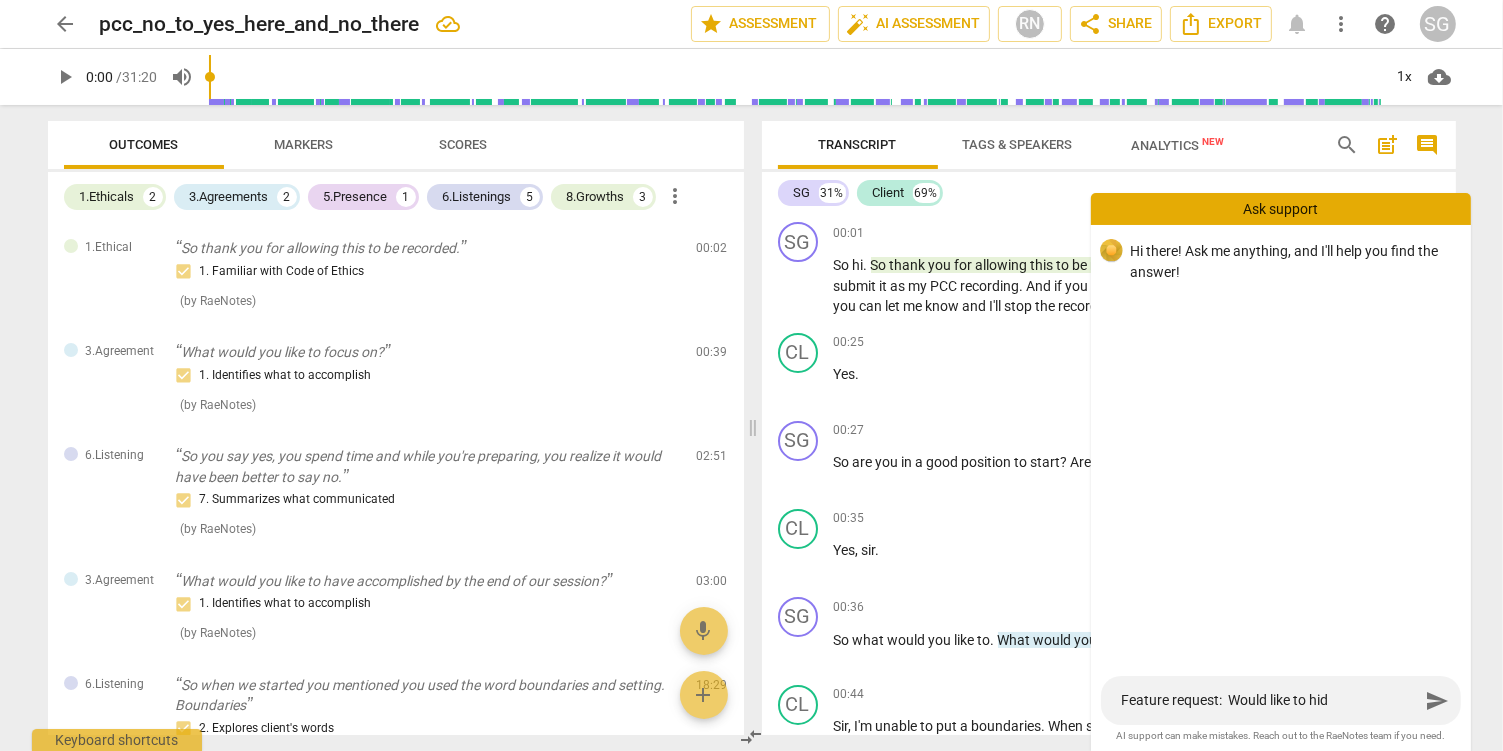 type on "Feature request:  Would like to hi" 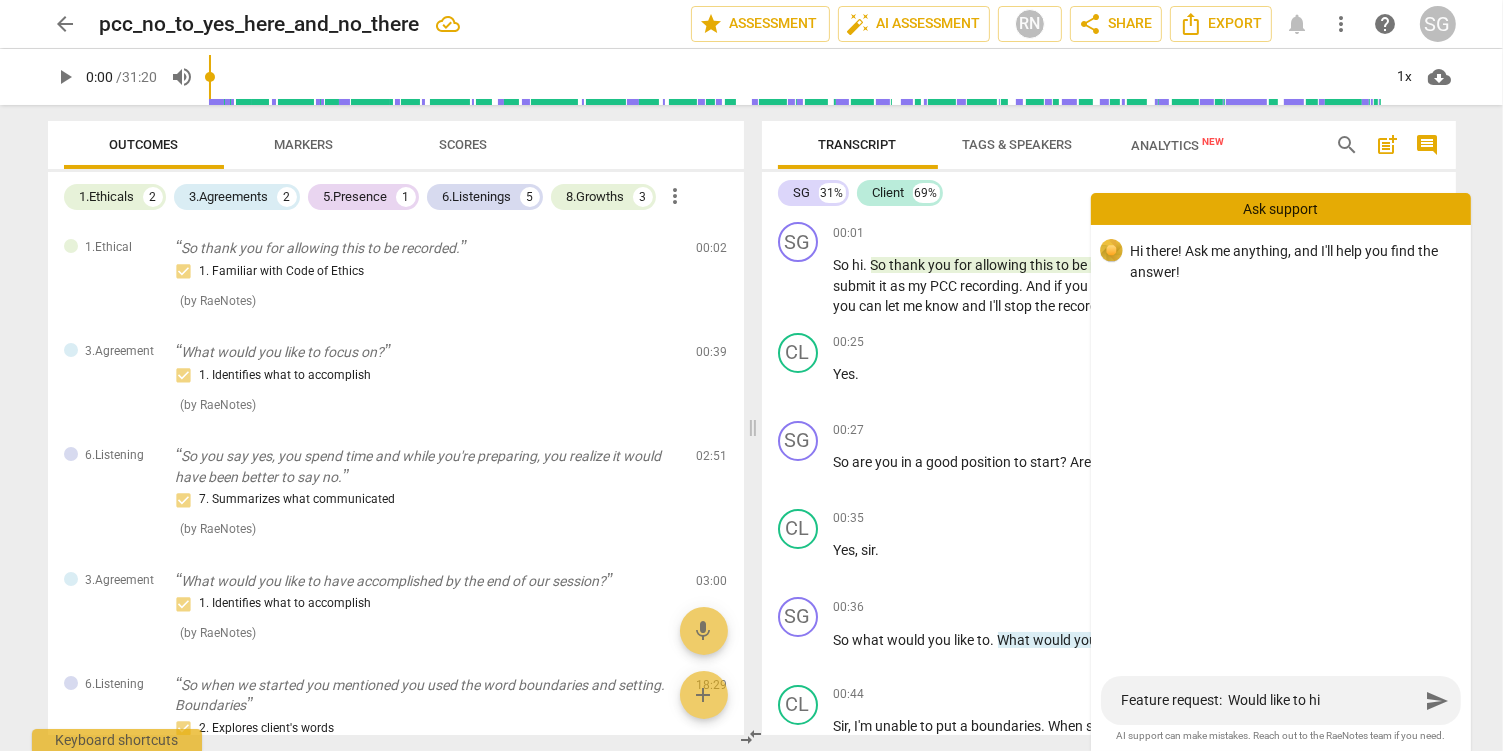 type on "Feature request:  Would like to h" 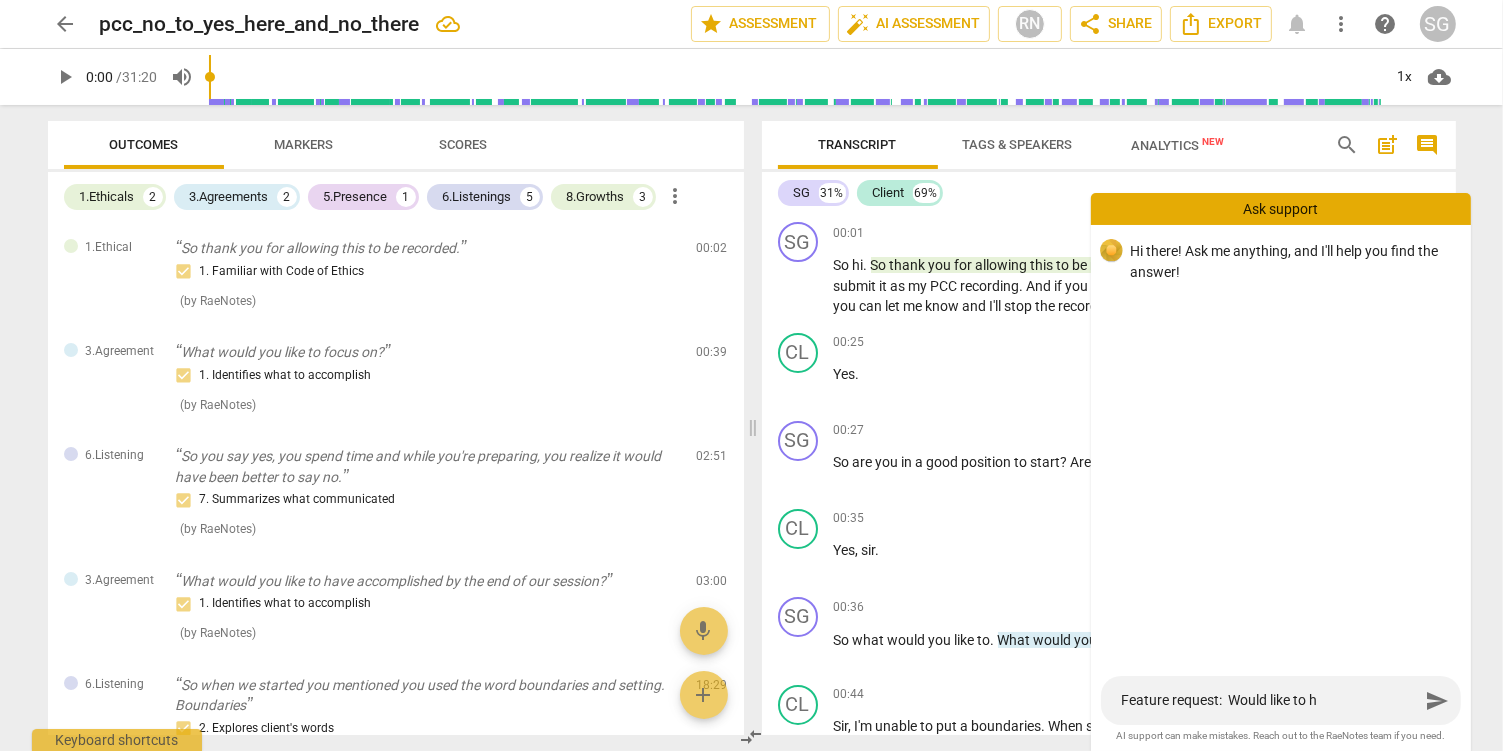 type on "Feature request:  Would like to" 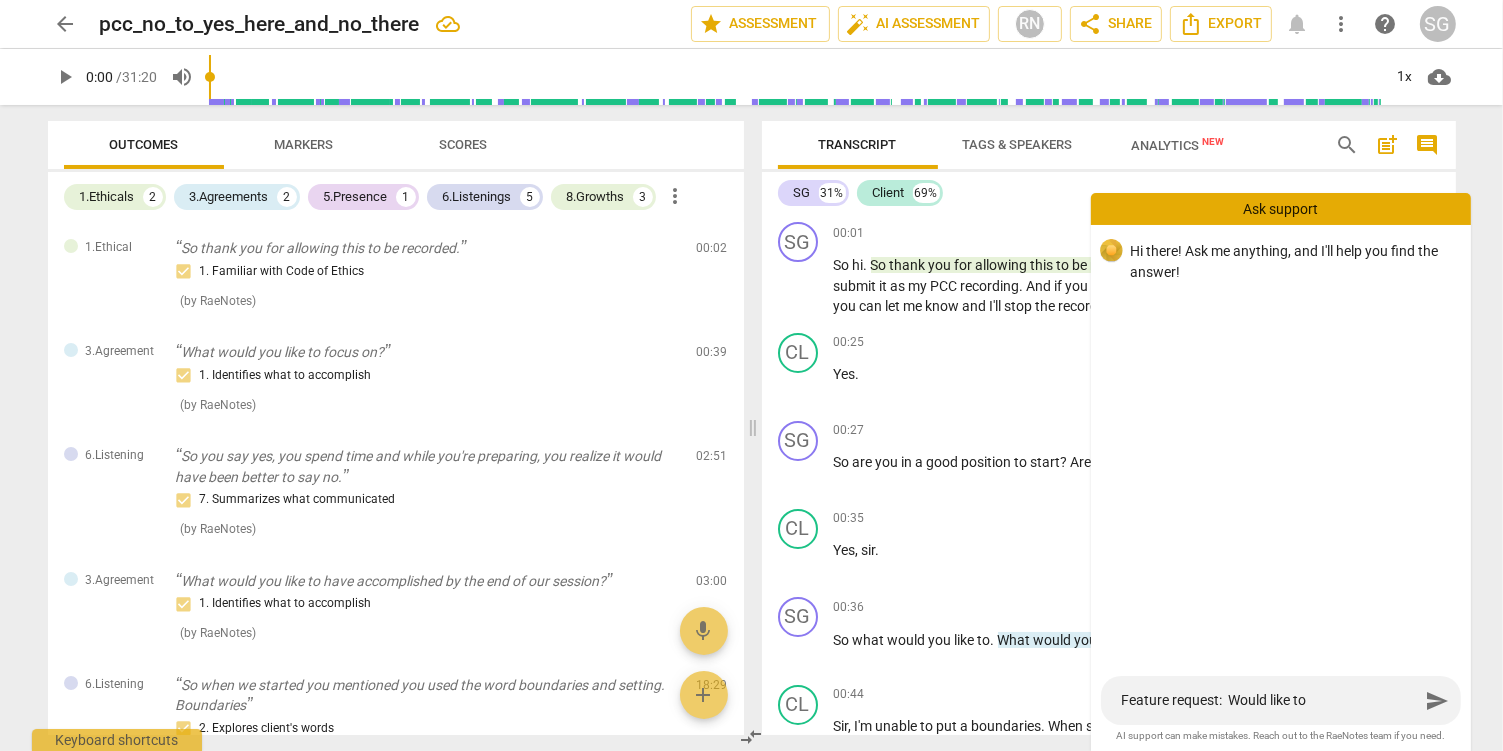 type on "Feature request:  Would like to" 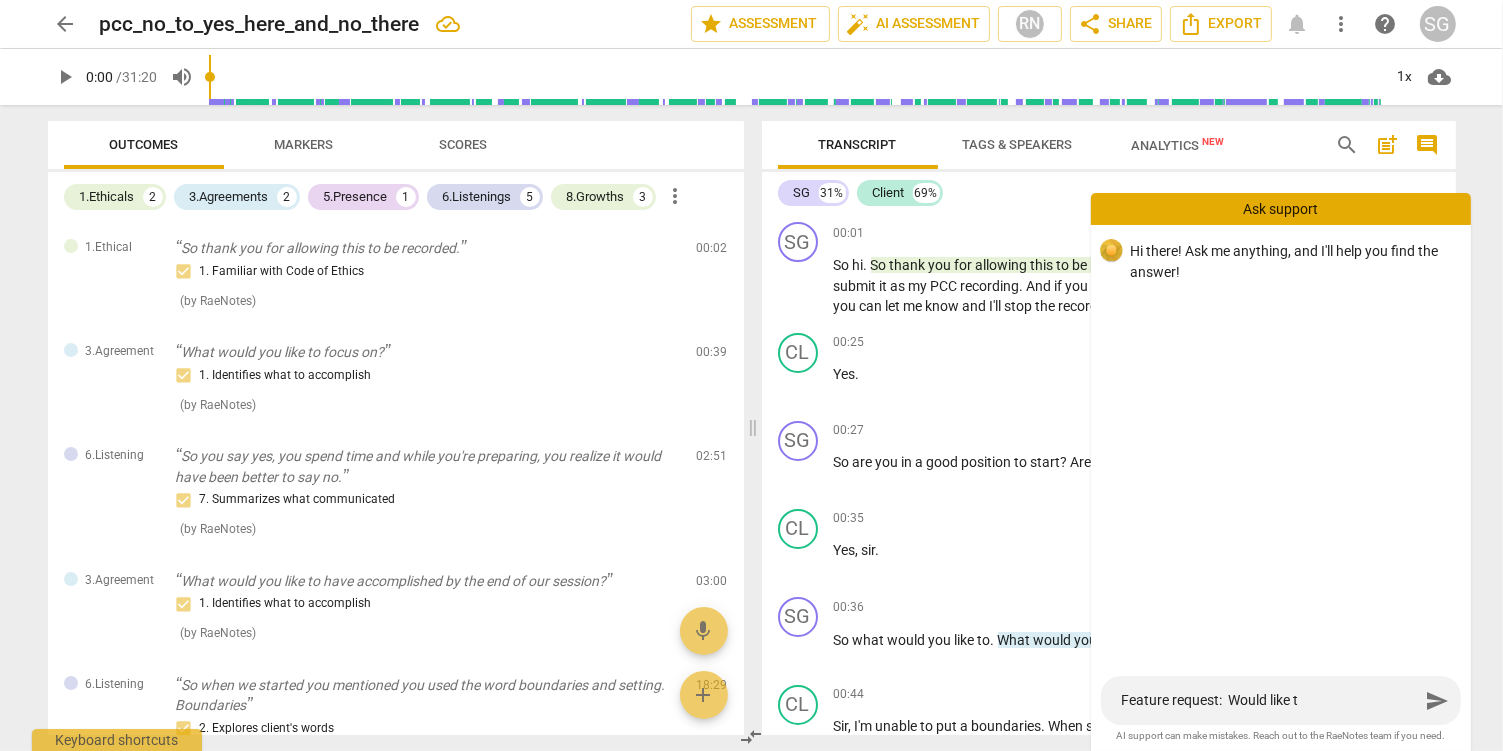 type on "Feature request:  Would like" 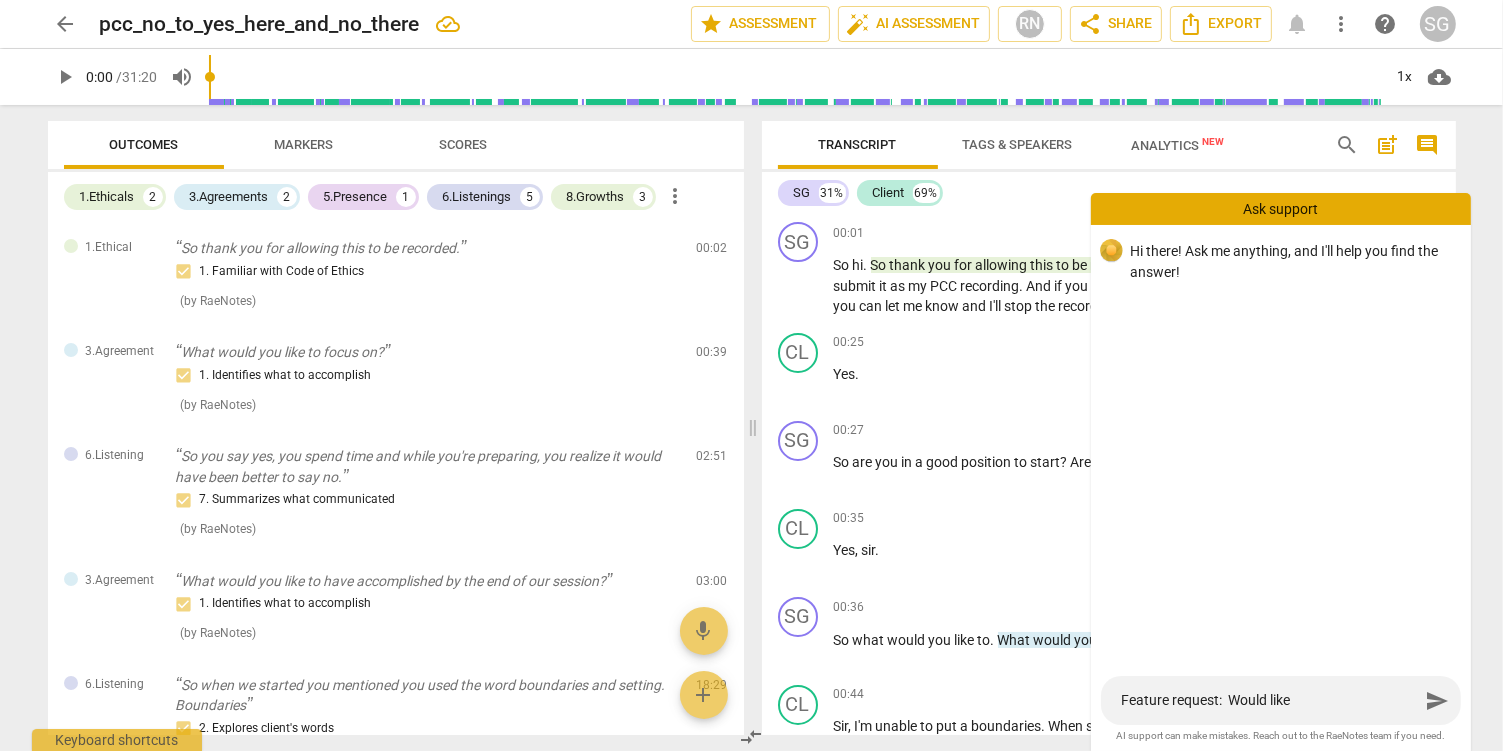 type on "Feature request:  Would like" 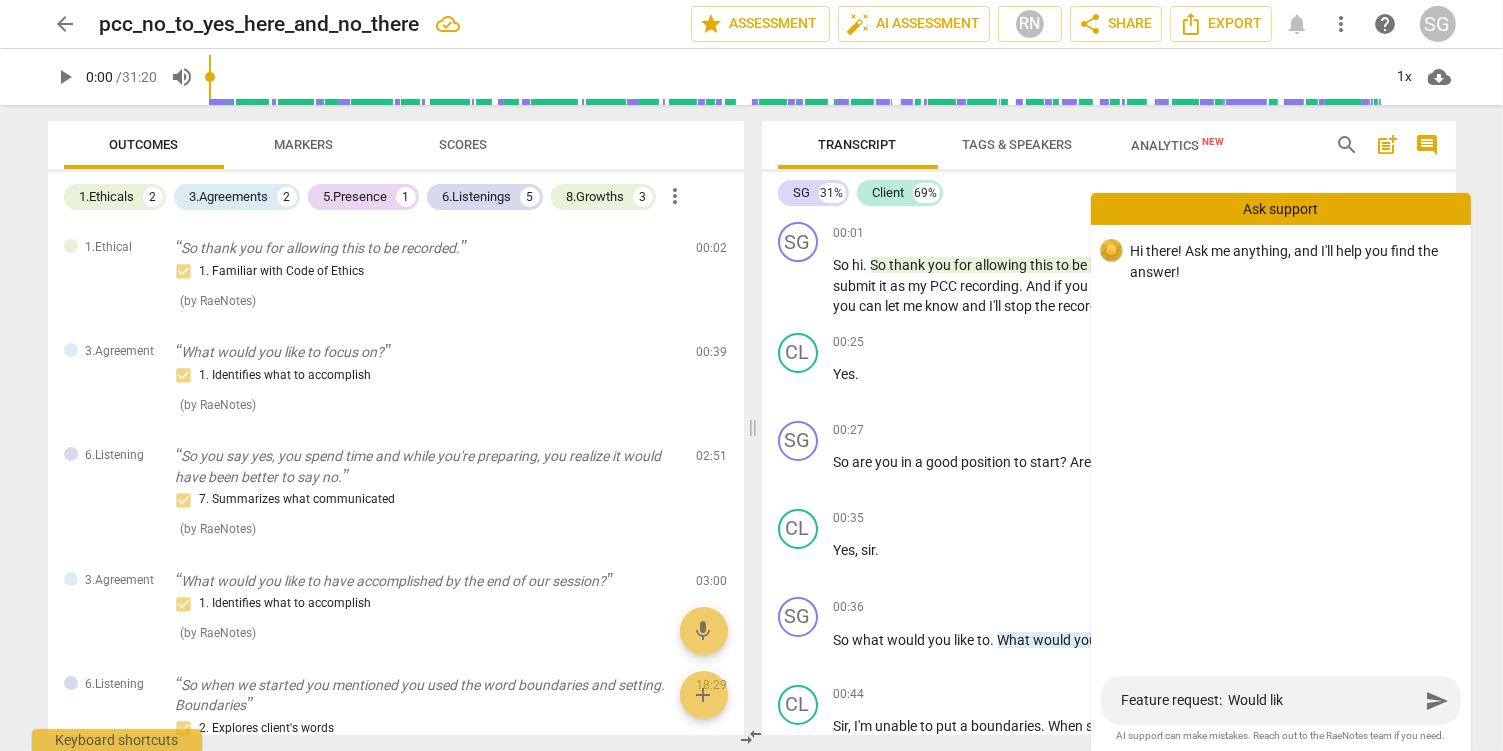 type on "Feature request:  Would li" 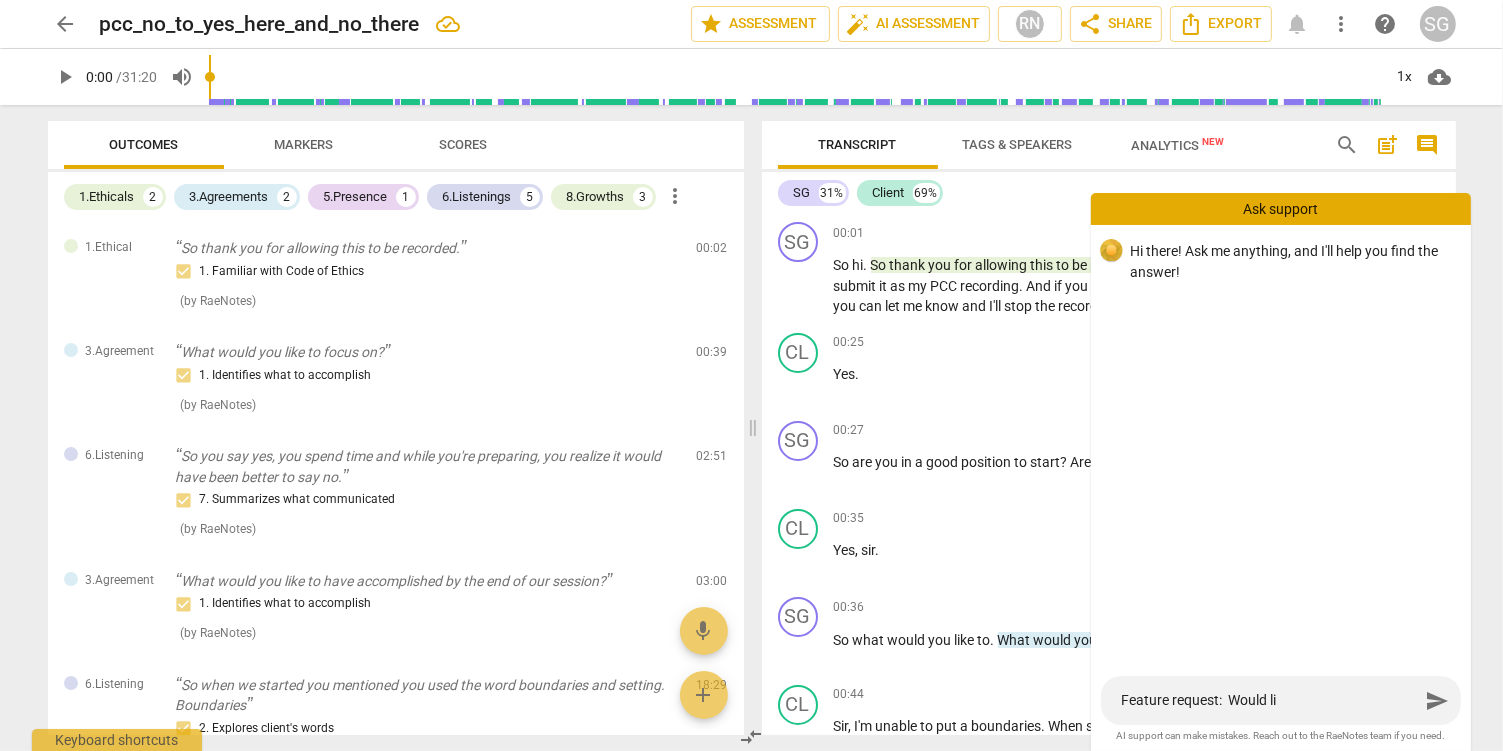 type on "Feature request:  Would l" 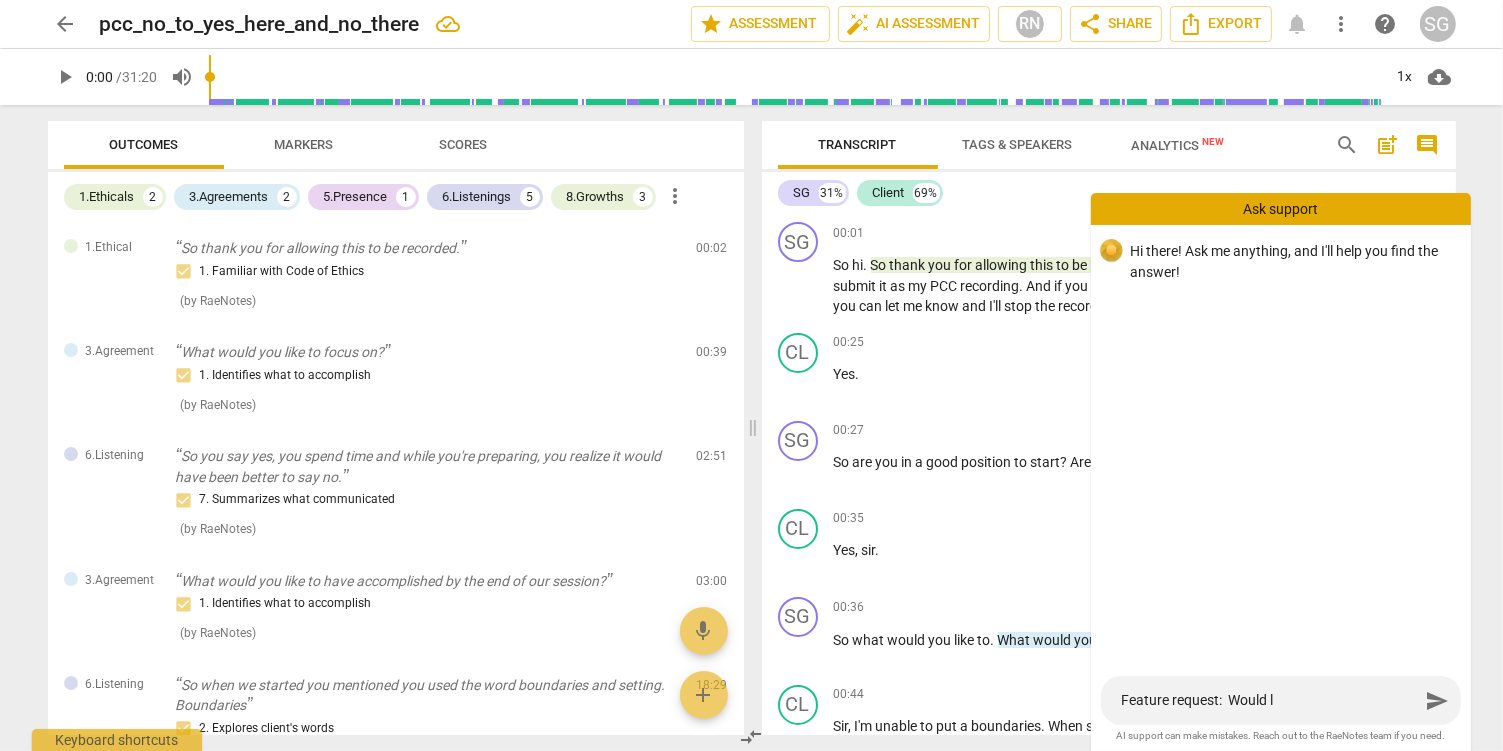 type on "Feature request:  Would" 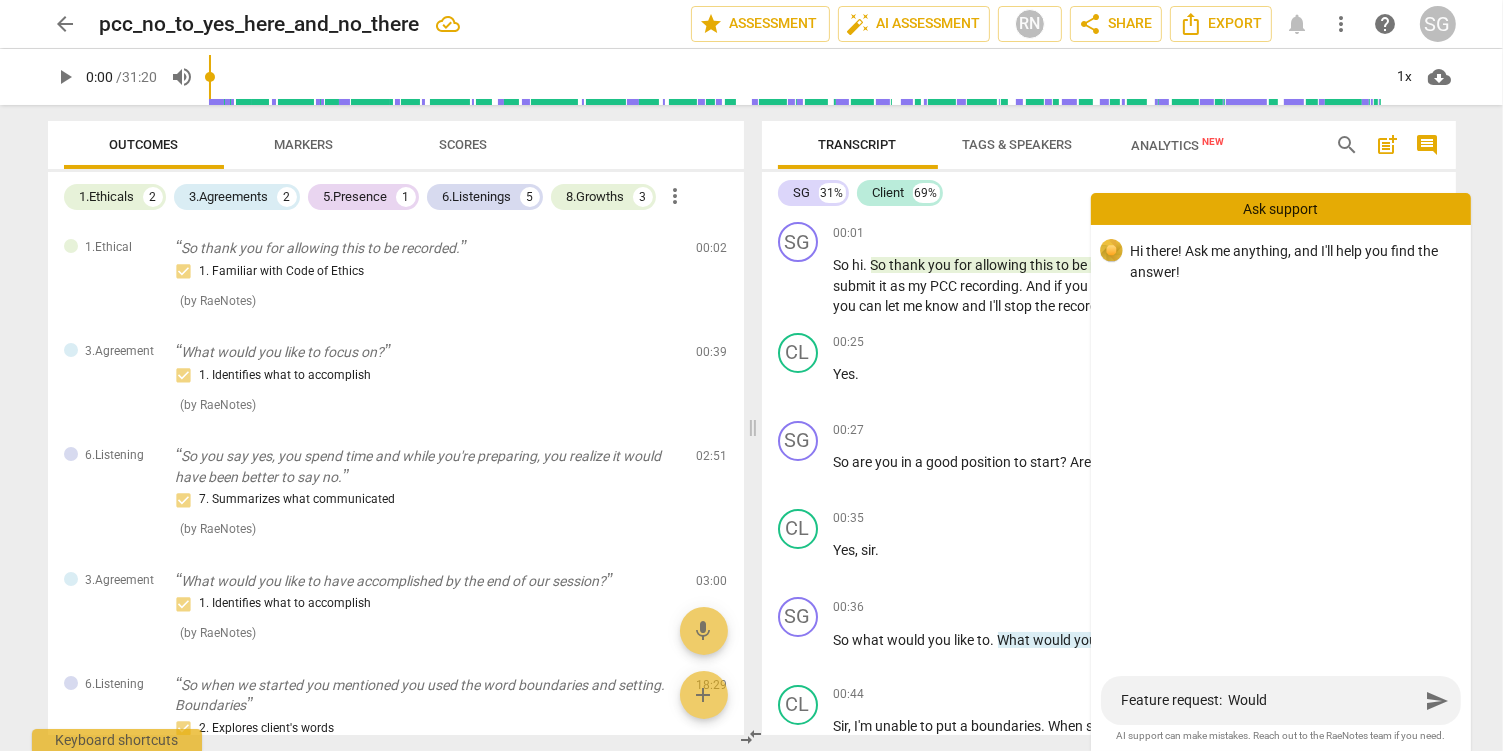 type on "Feature request:  Would" 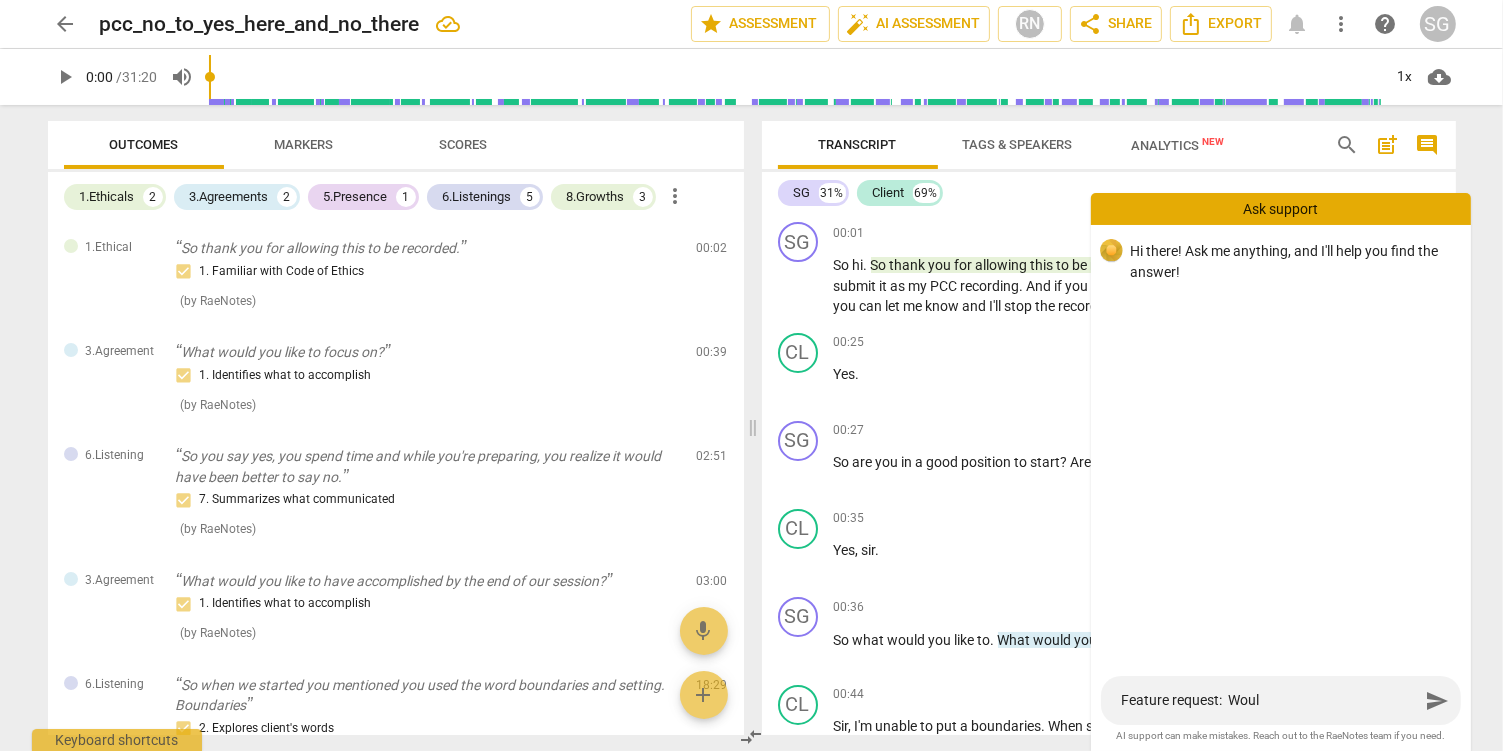 type on "Feature request:  Wou" 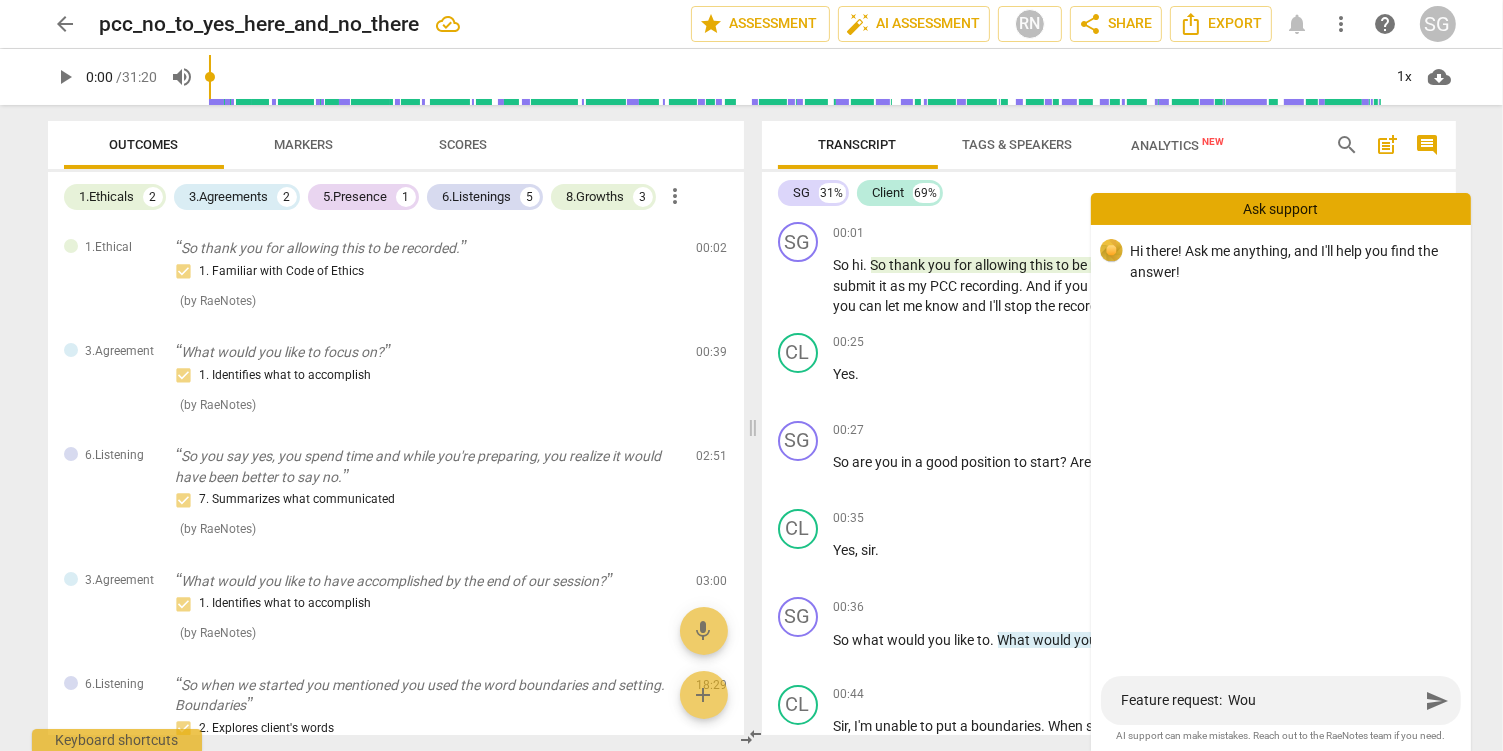 type on "Feature request:  Wo" 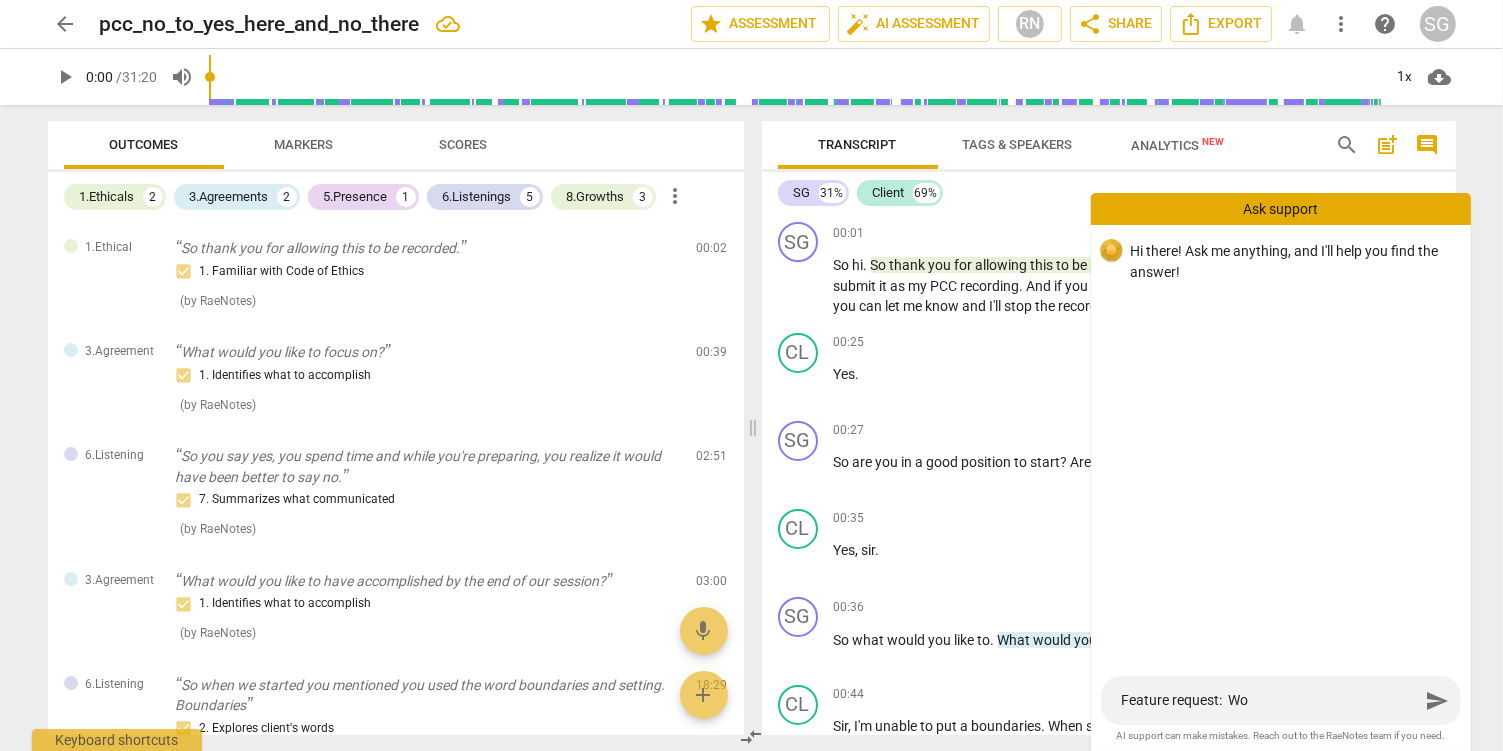 type on "Feature request:  W" 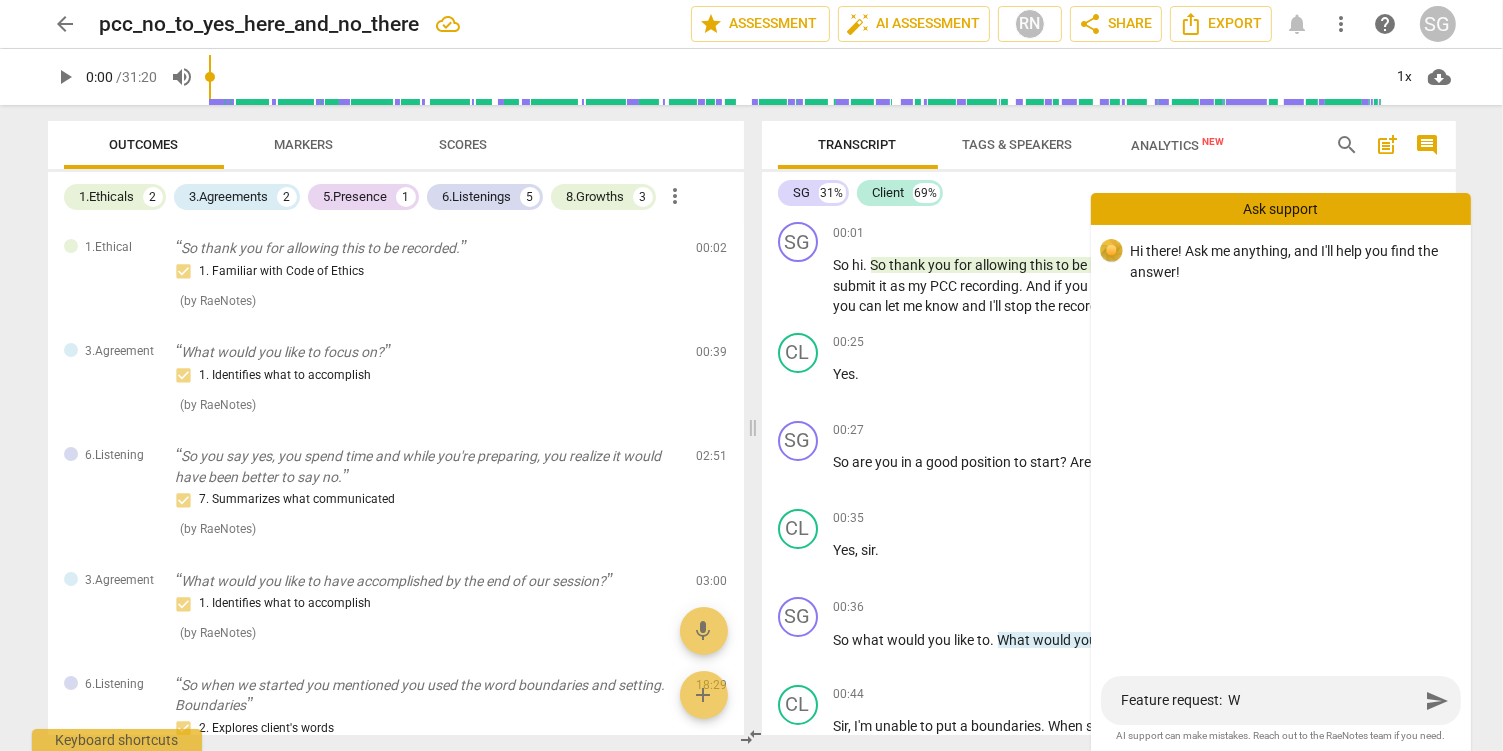 type on "Feature request:" 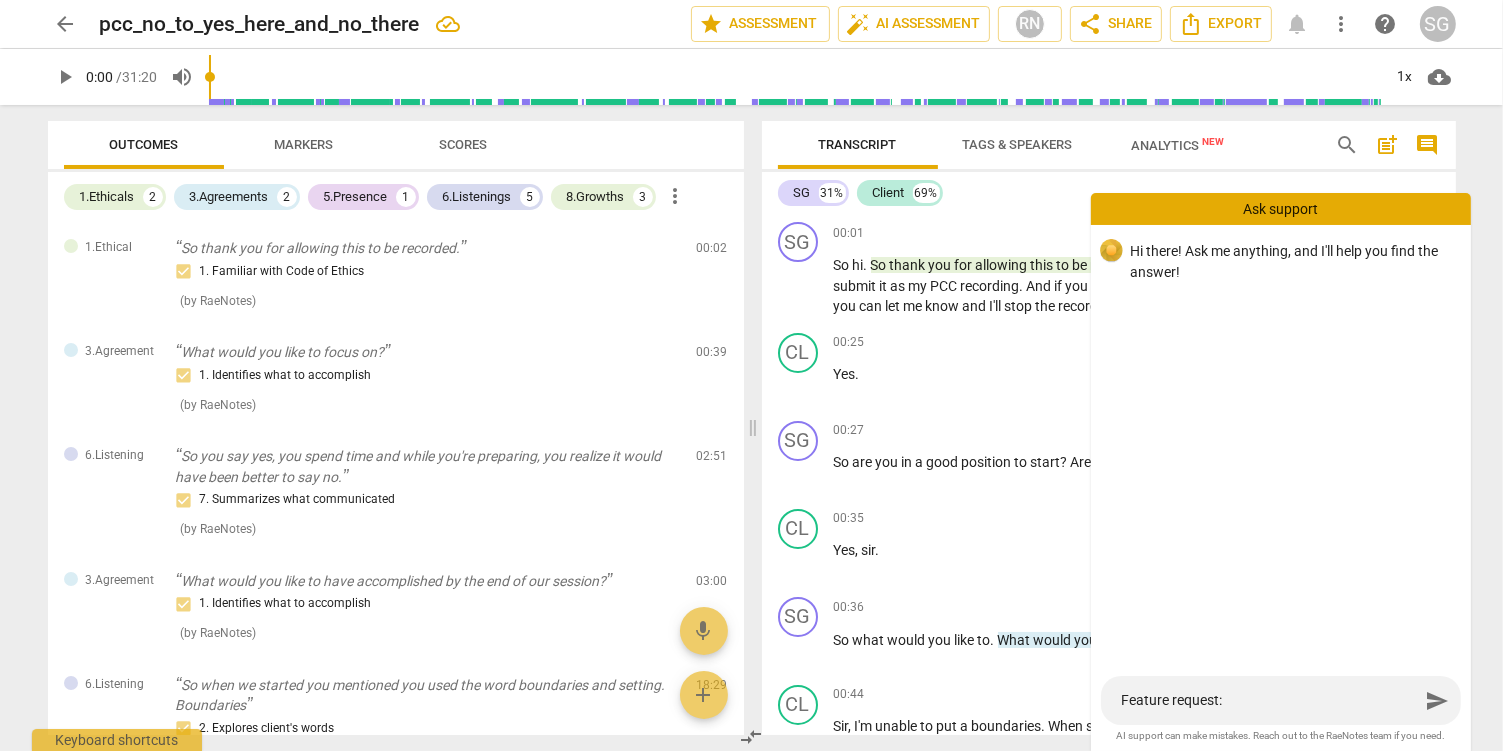 type on "Feature request:" 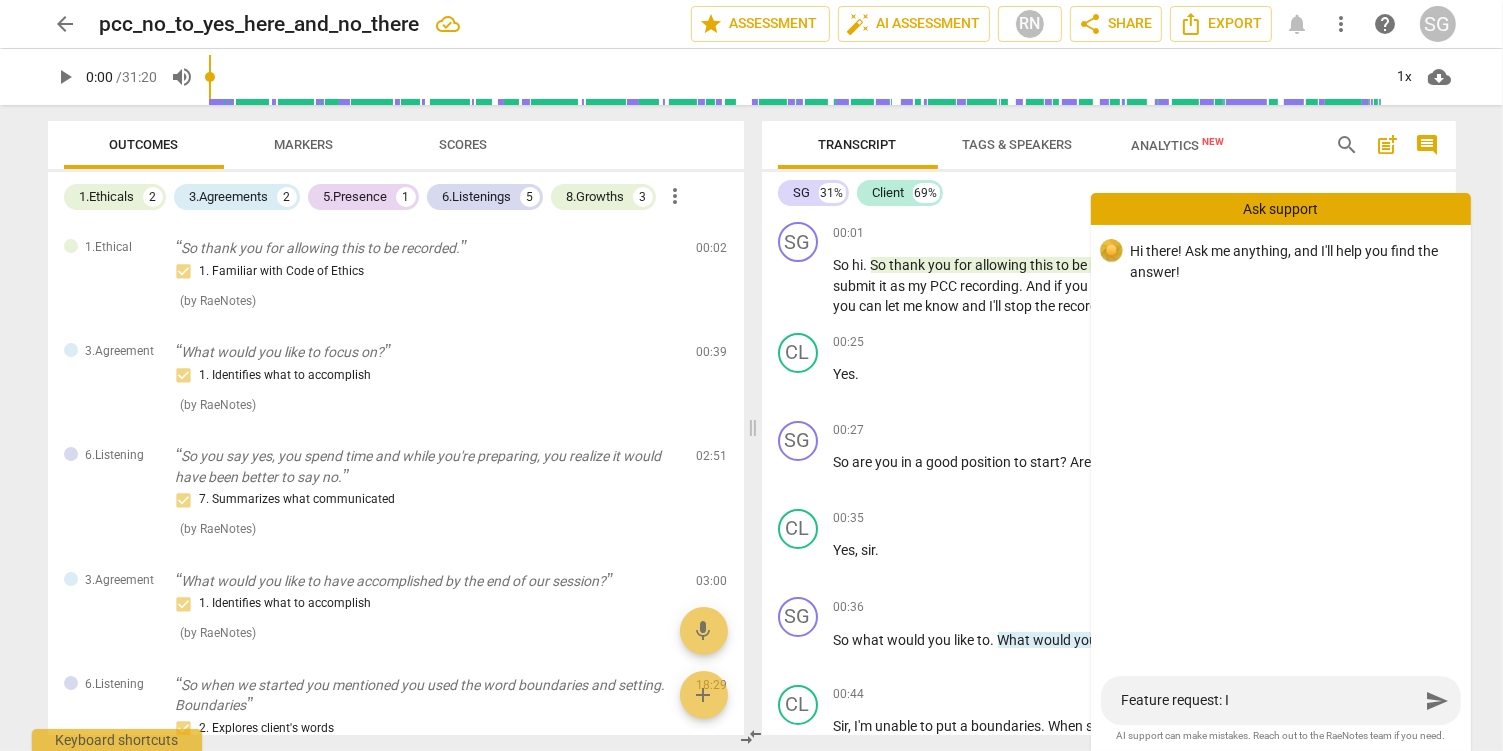 type on "Feature request: In" 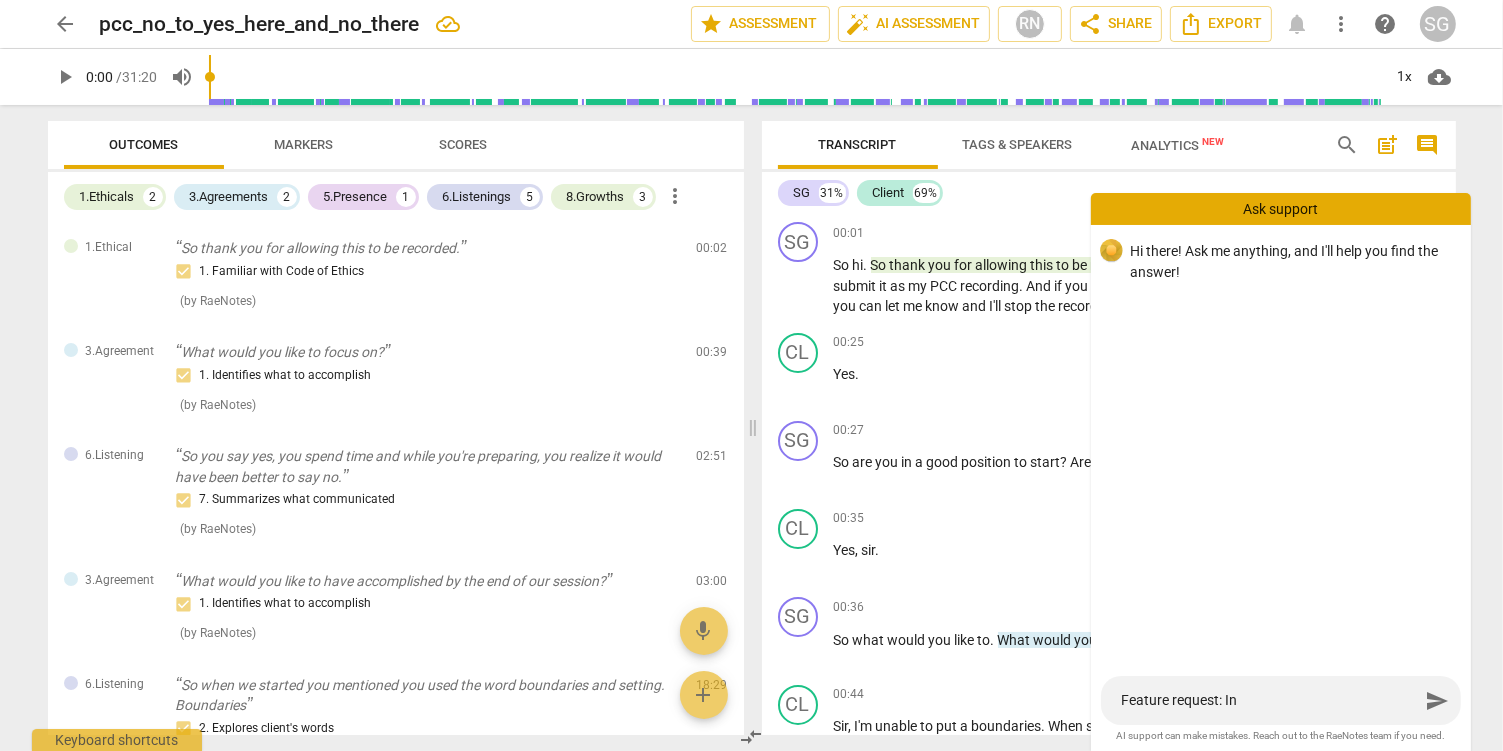 type on "Feature request: In" 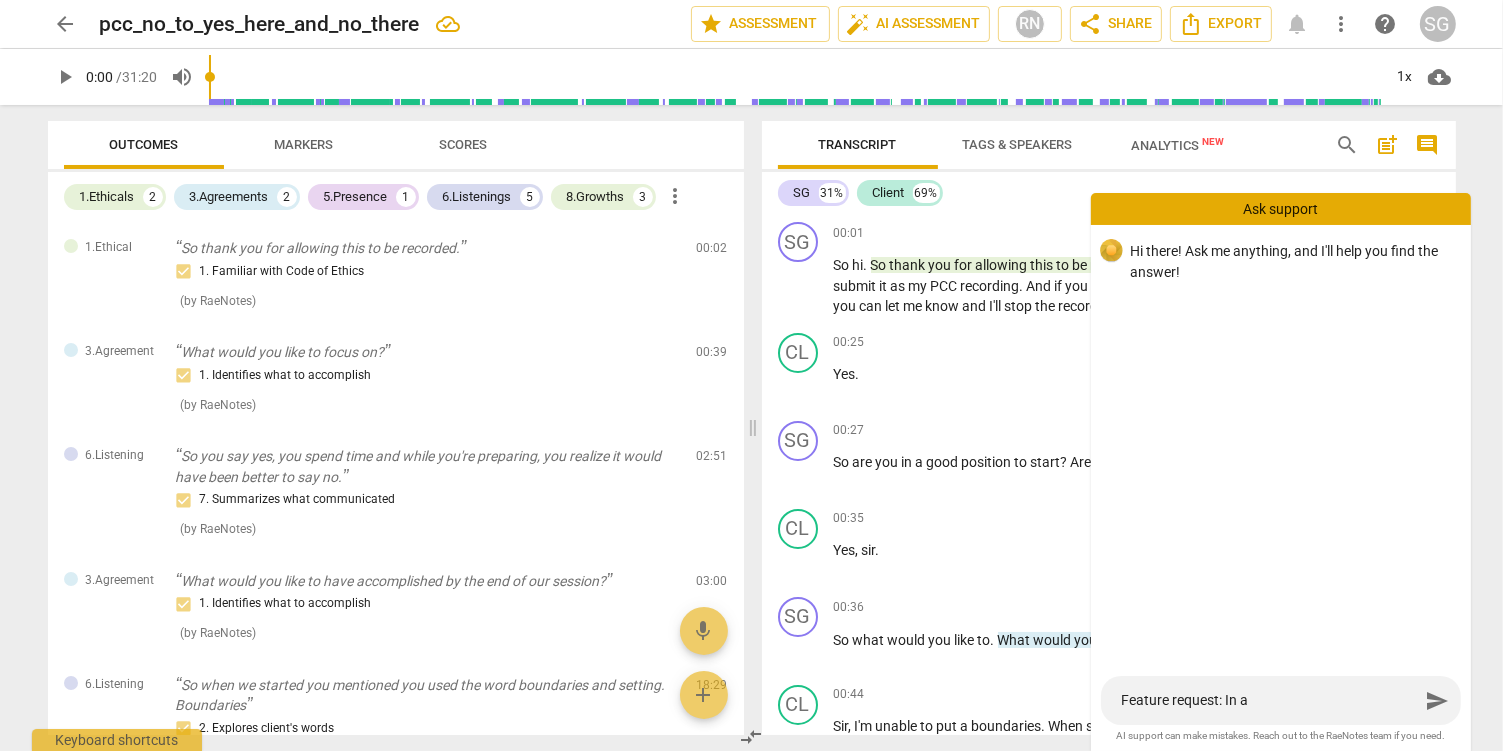 type on "Feature request: In a" 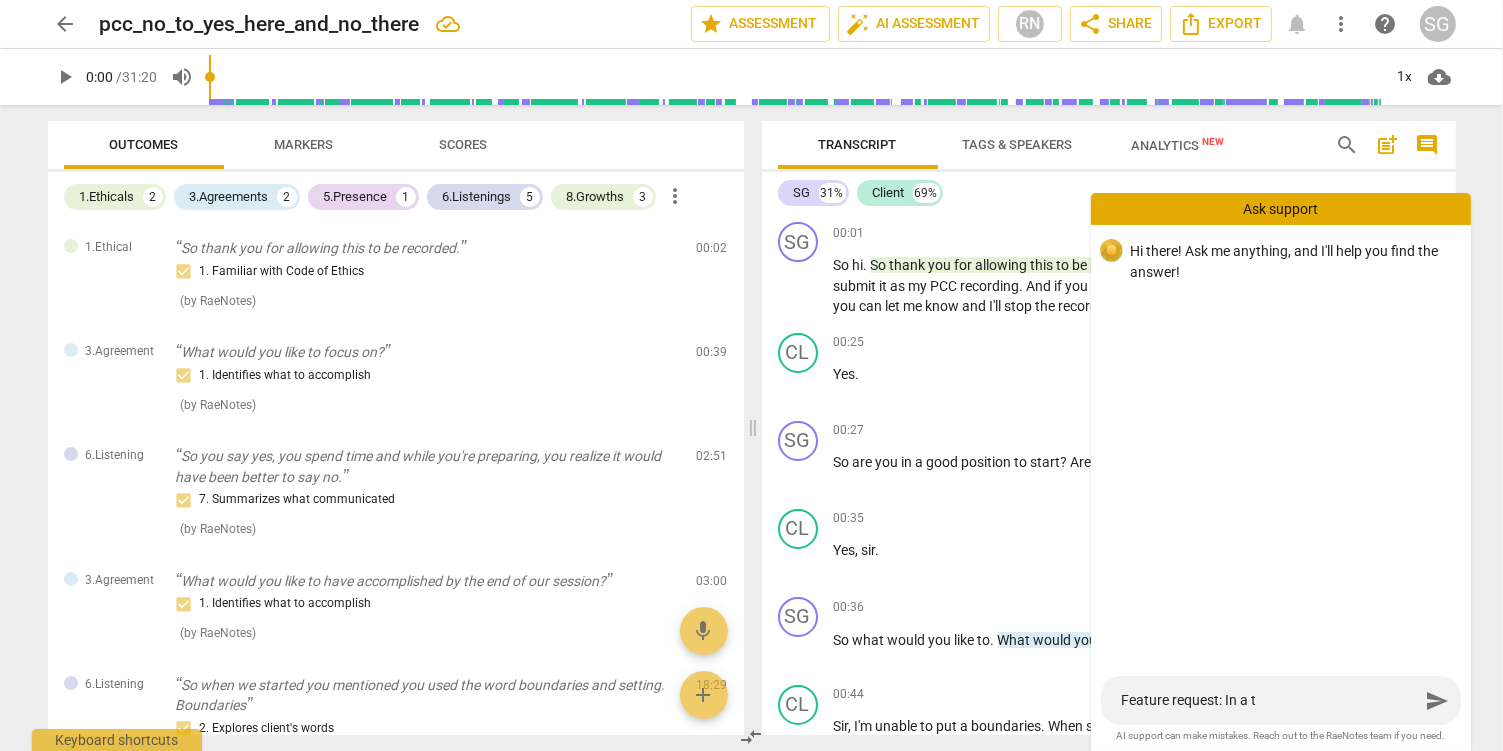 type on "Feature request: In a tw" 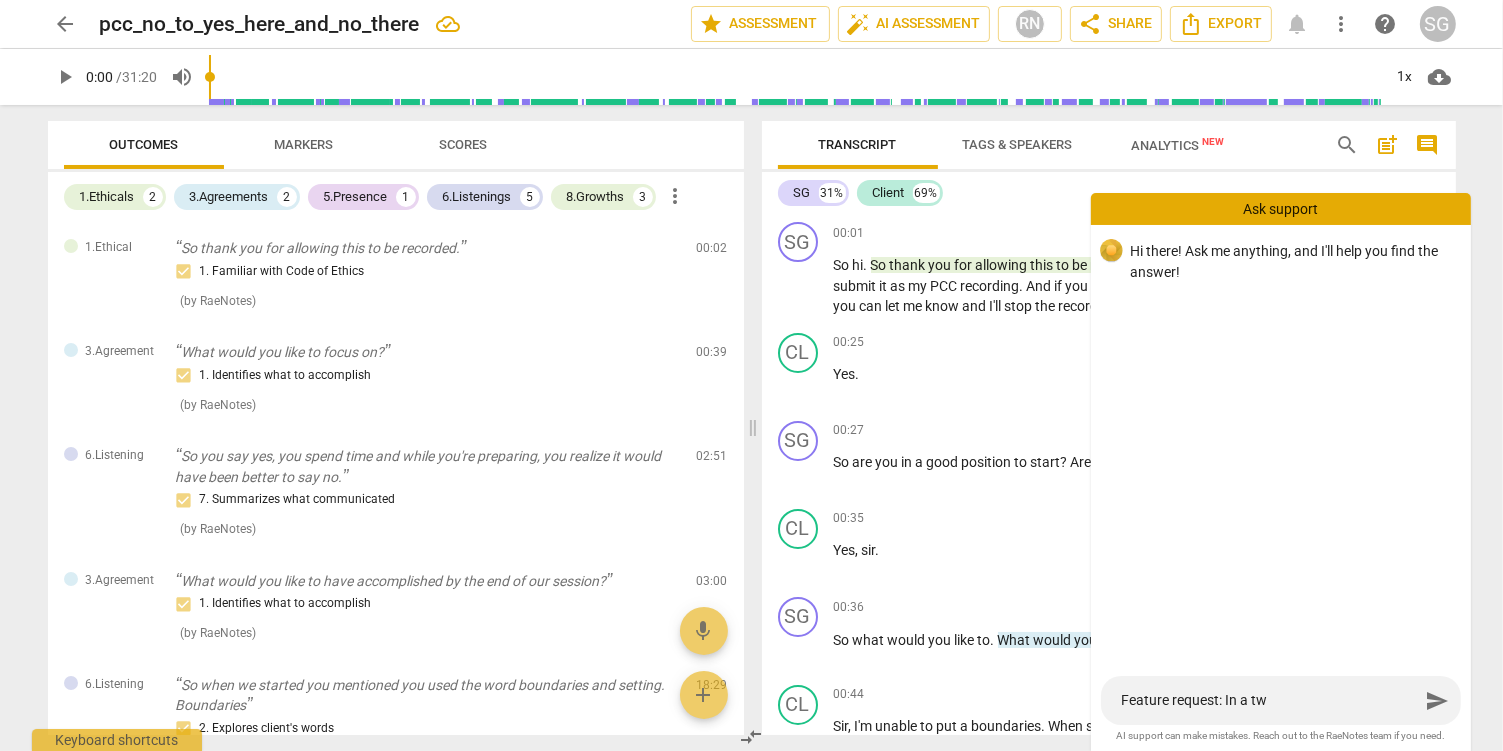 type on "Feature request: In a two" 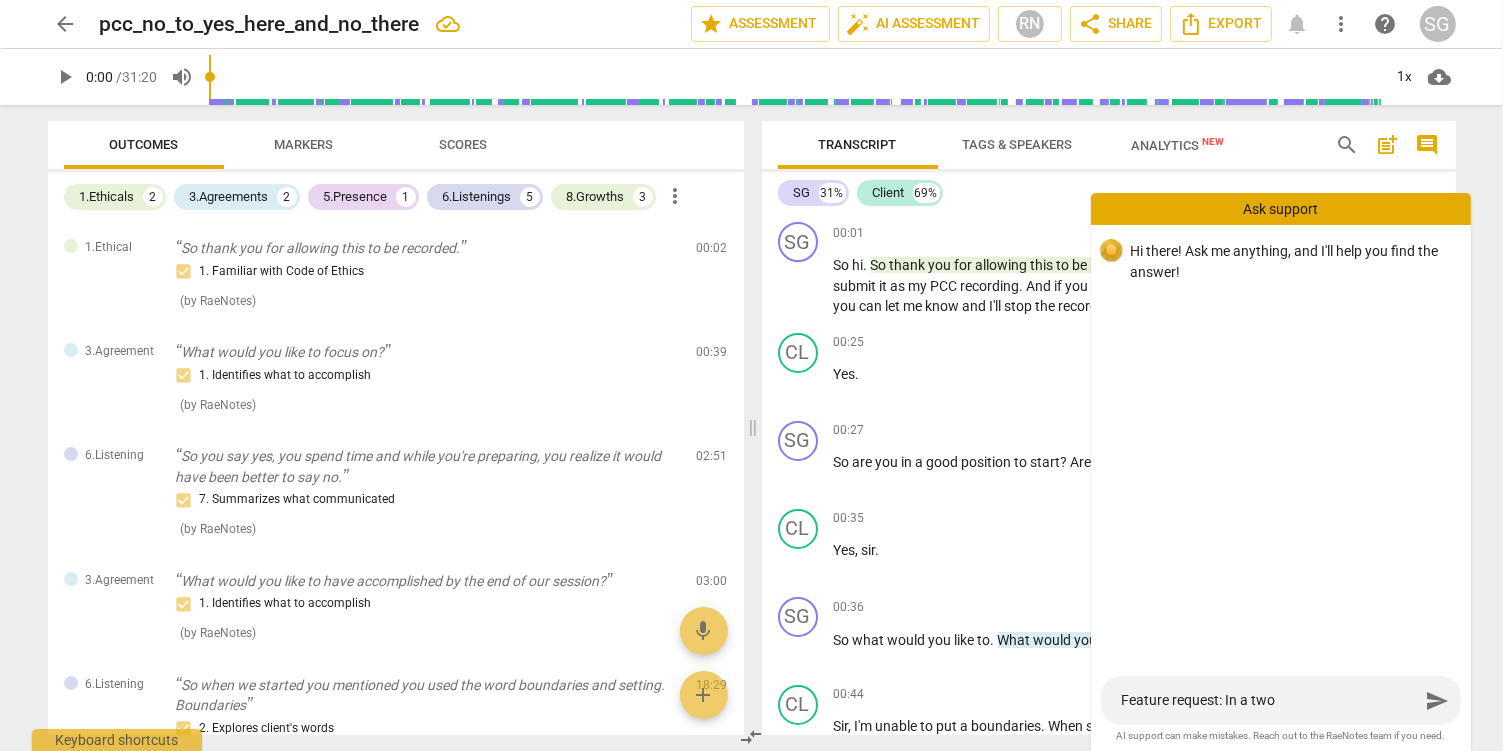 type on "Feature request: In a two" 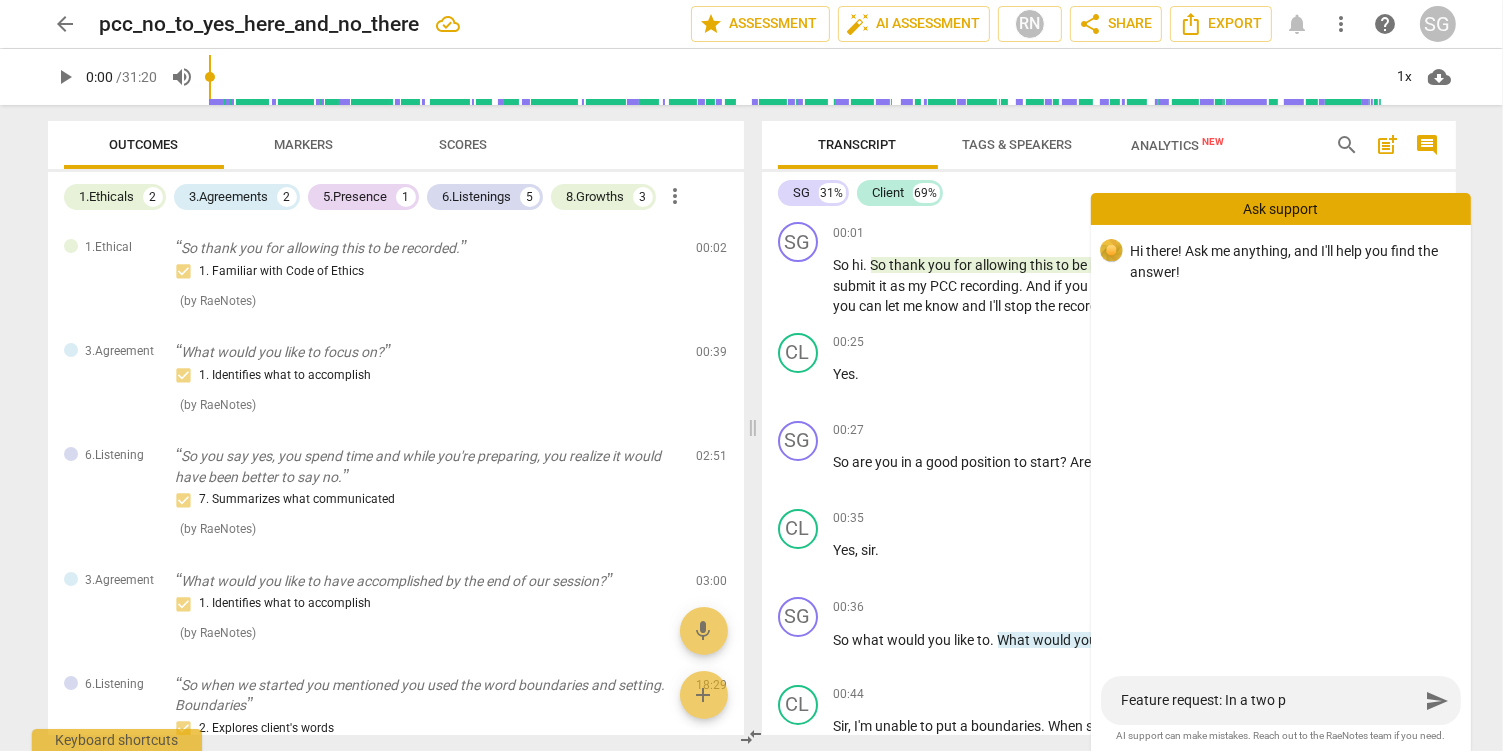 type on "Feature request: In a two pe" 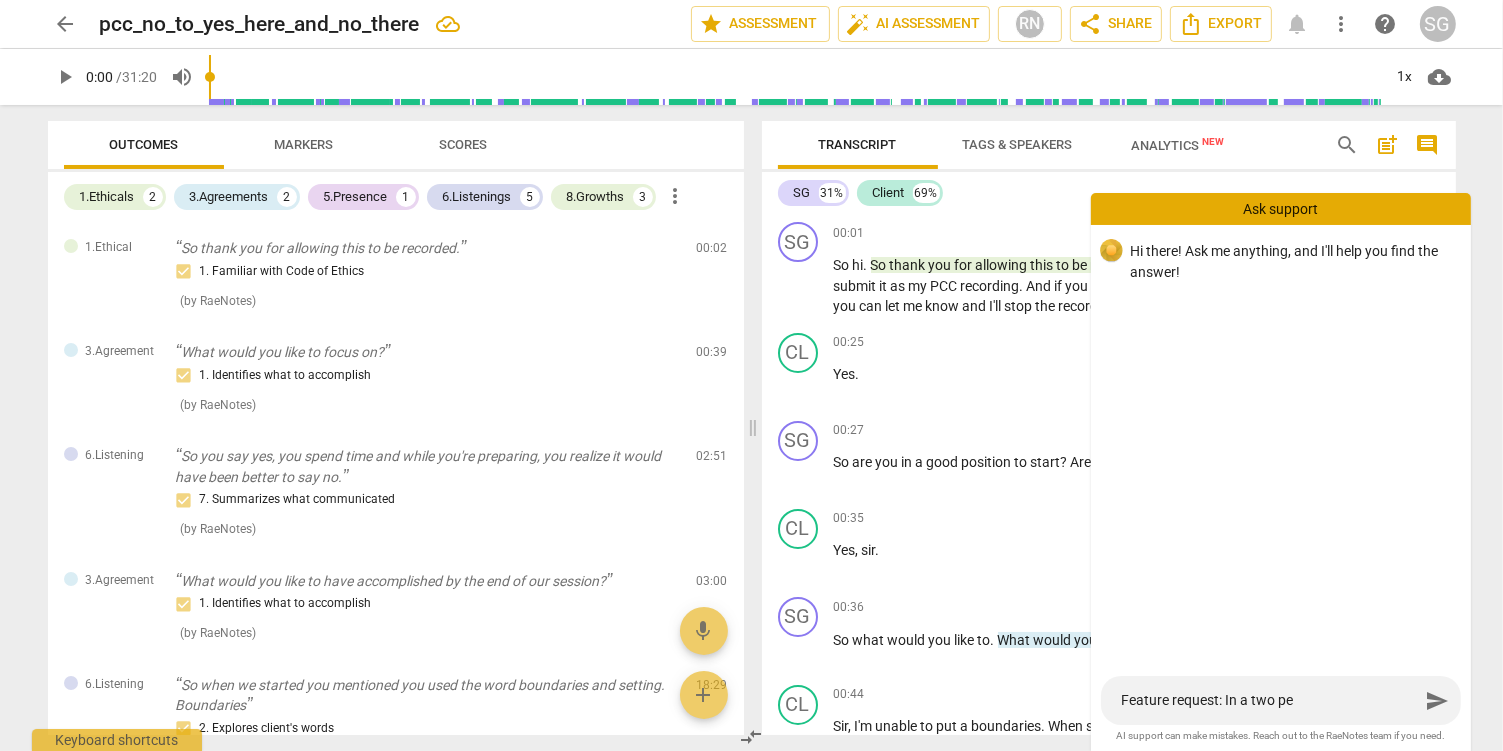type on "Feature request: In a two per" 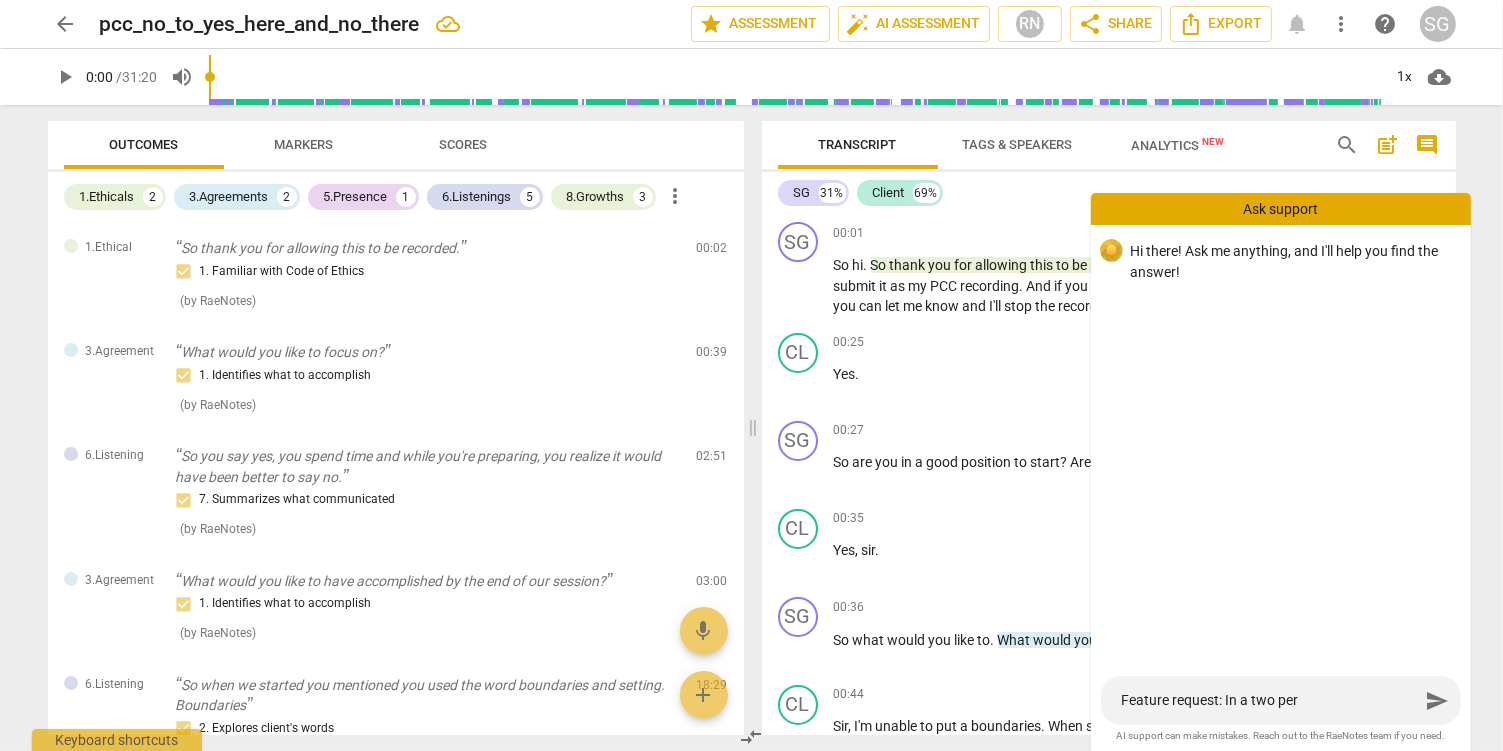 type on "Feature request: In a two pers" 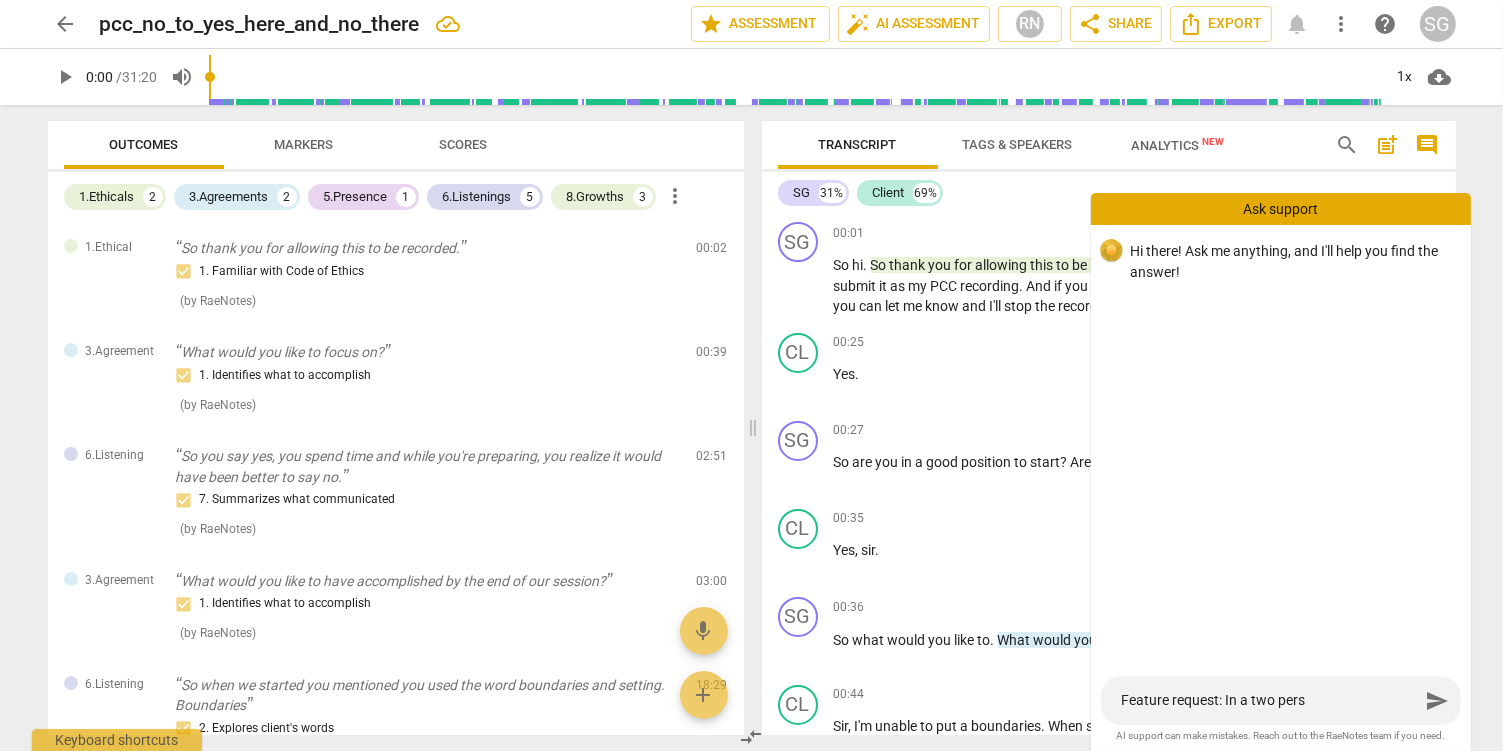 type on "Feature request: In a two perso" 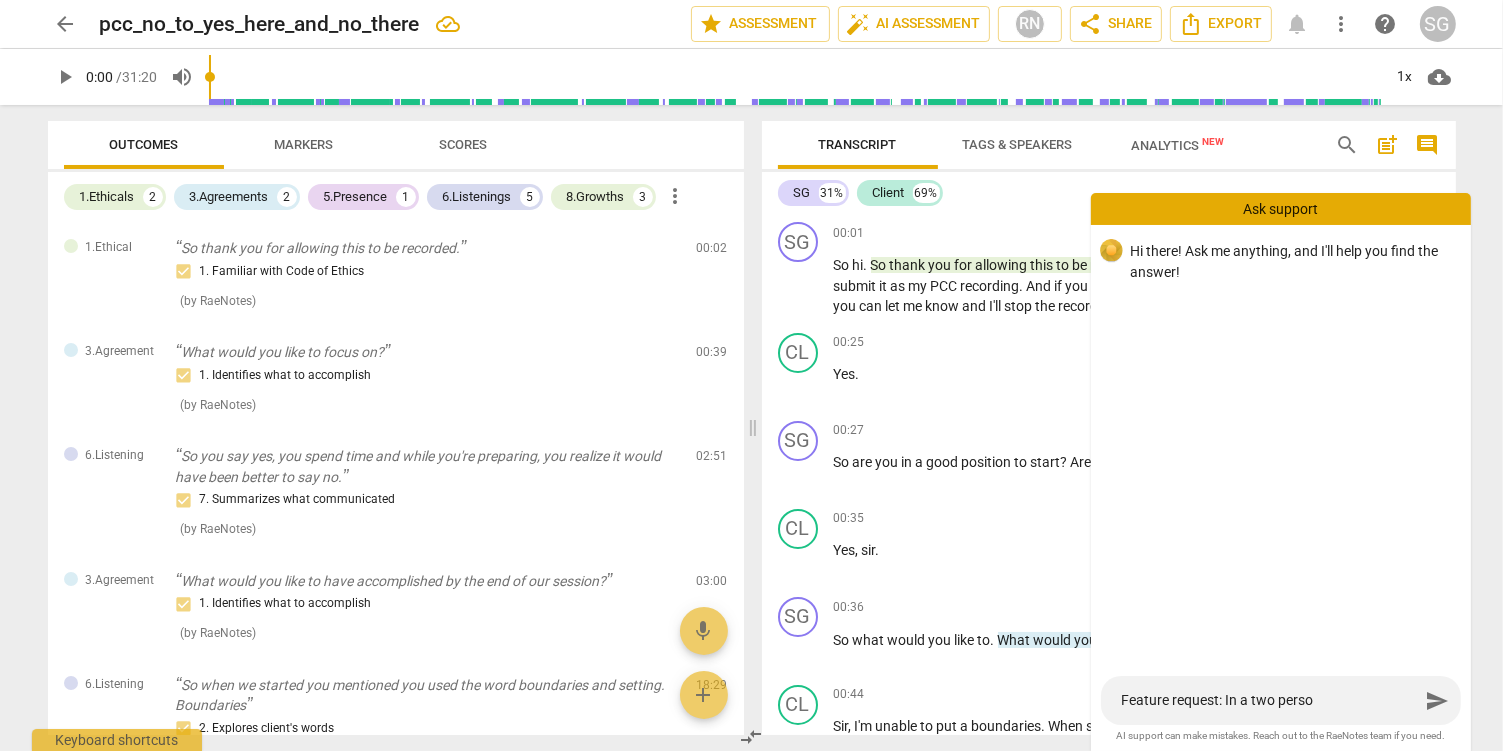 type on "Feature request: In a two person" 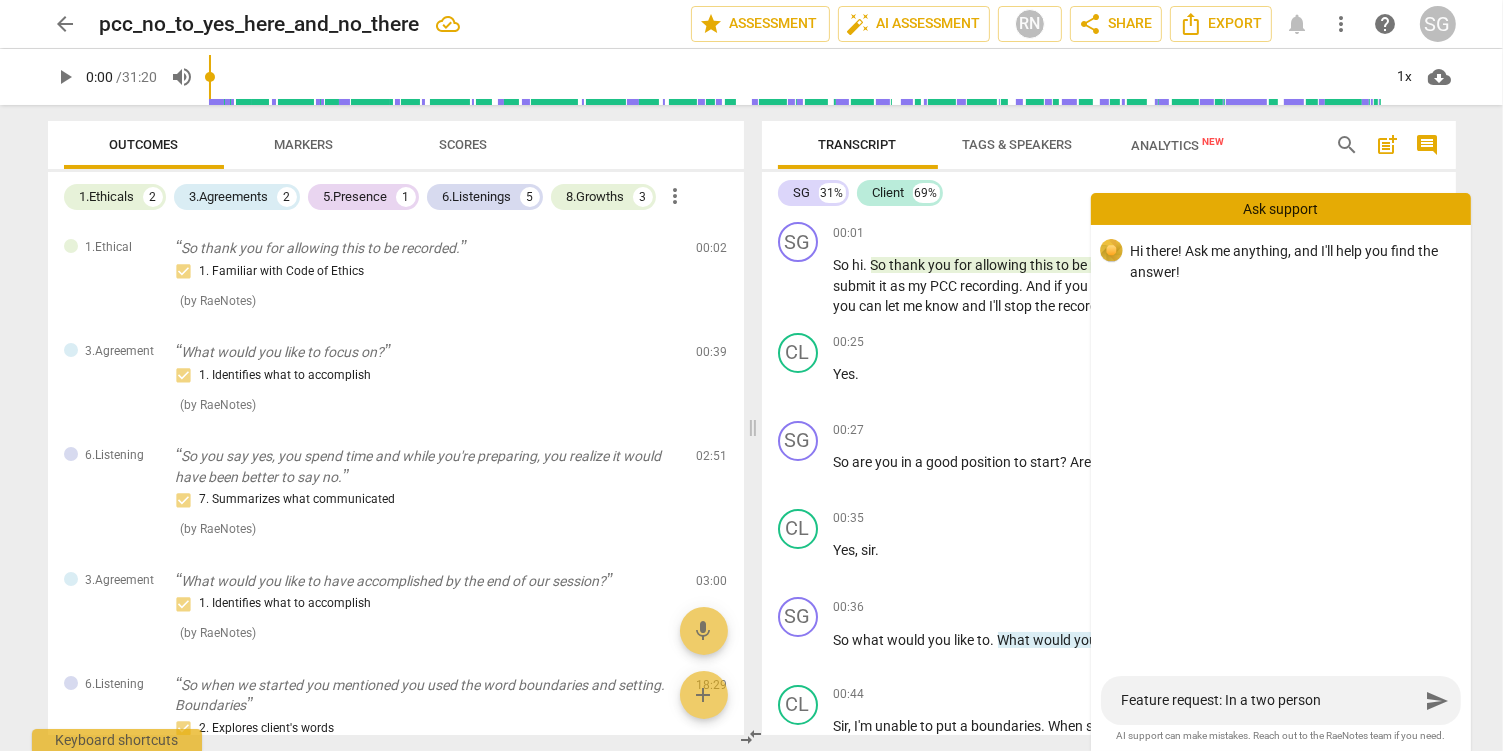type on "Feature request: In a two person," 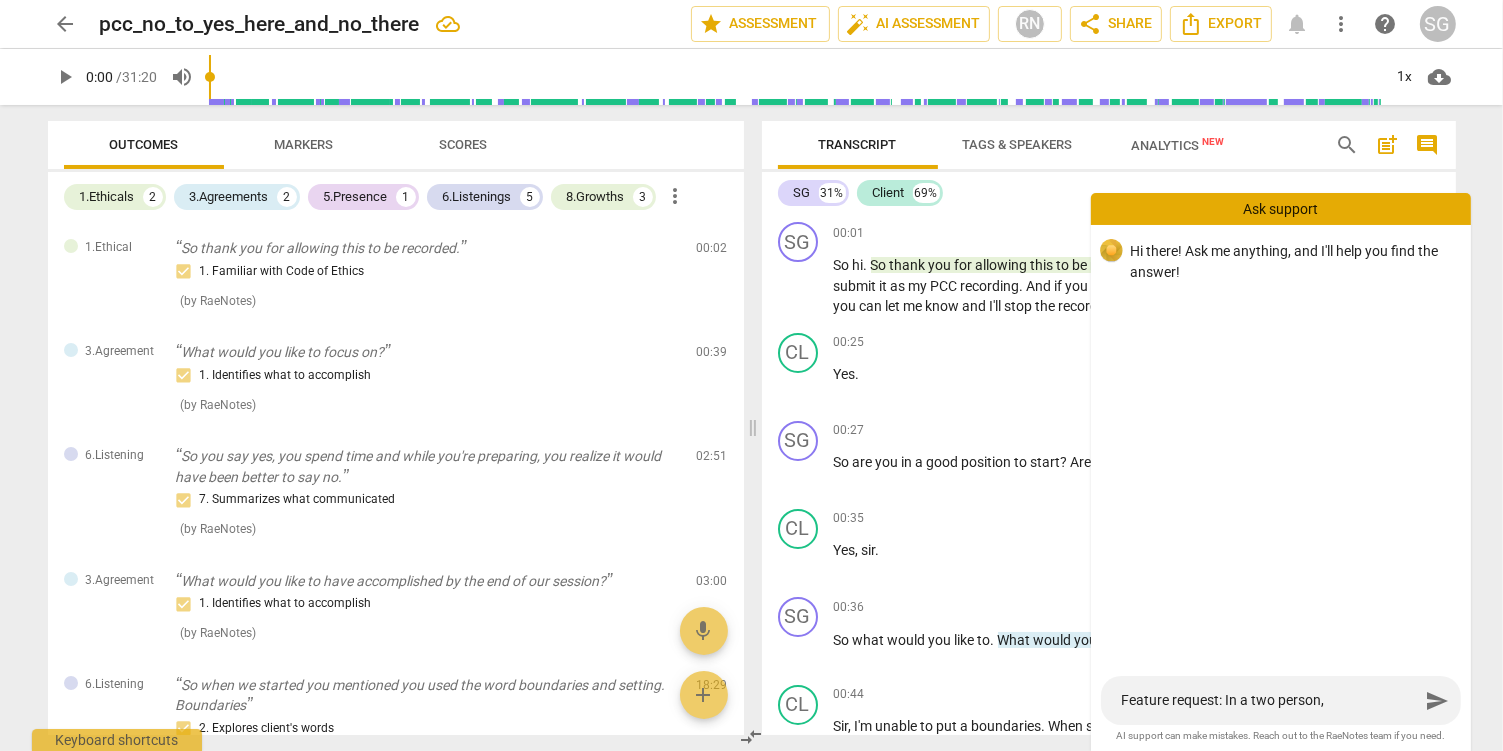 type on "Feature request: In a two person," 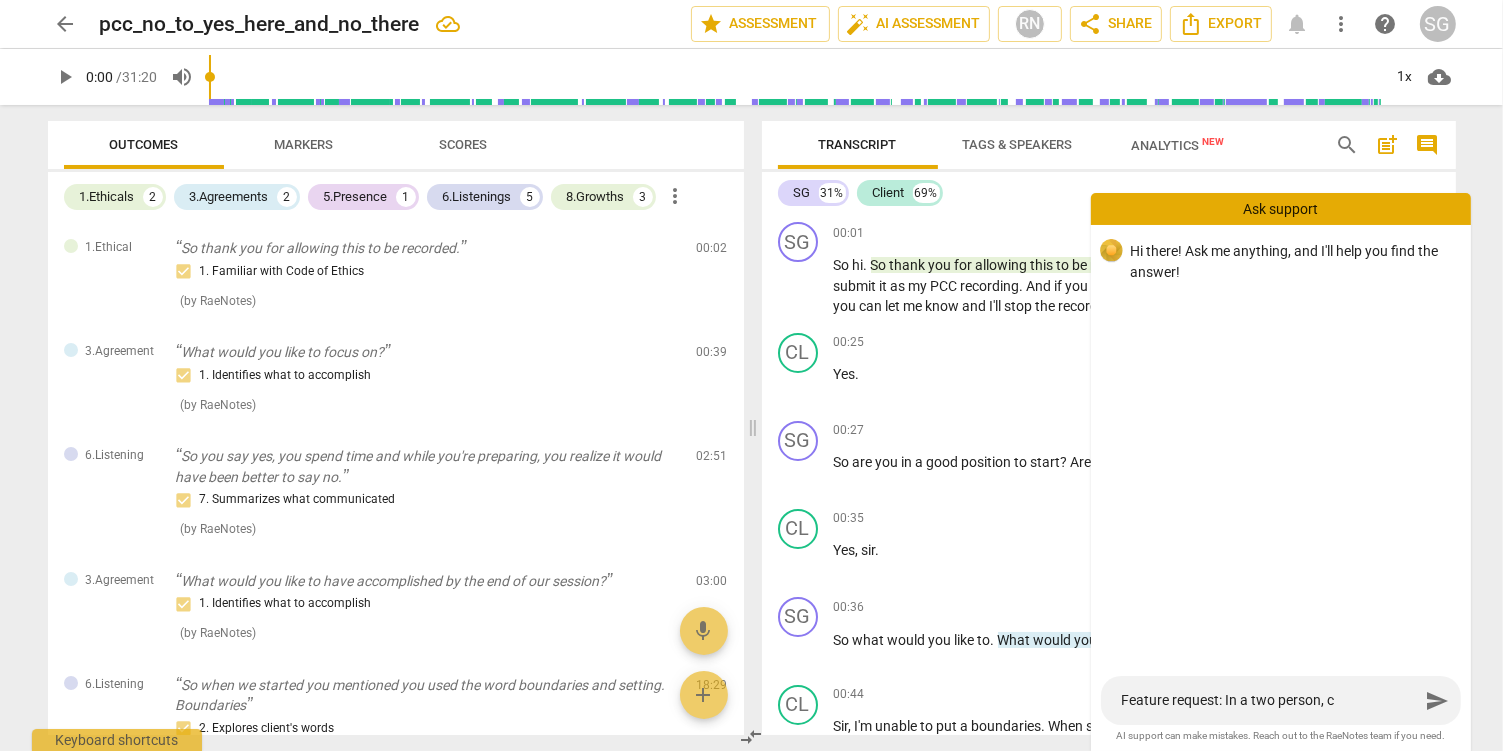 type on "Feature request: In a two person, co" 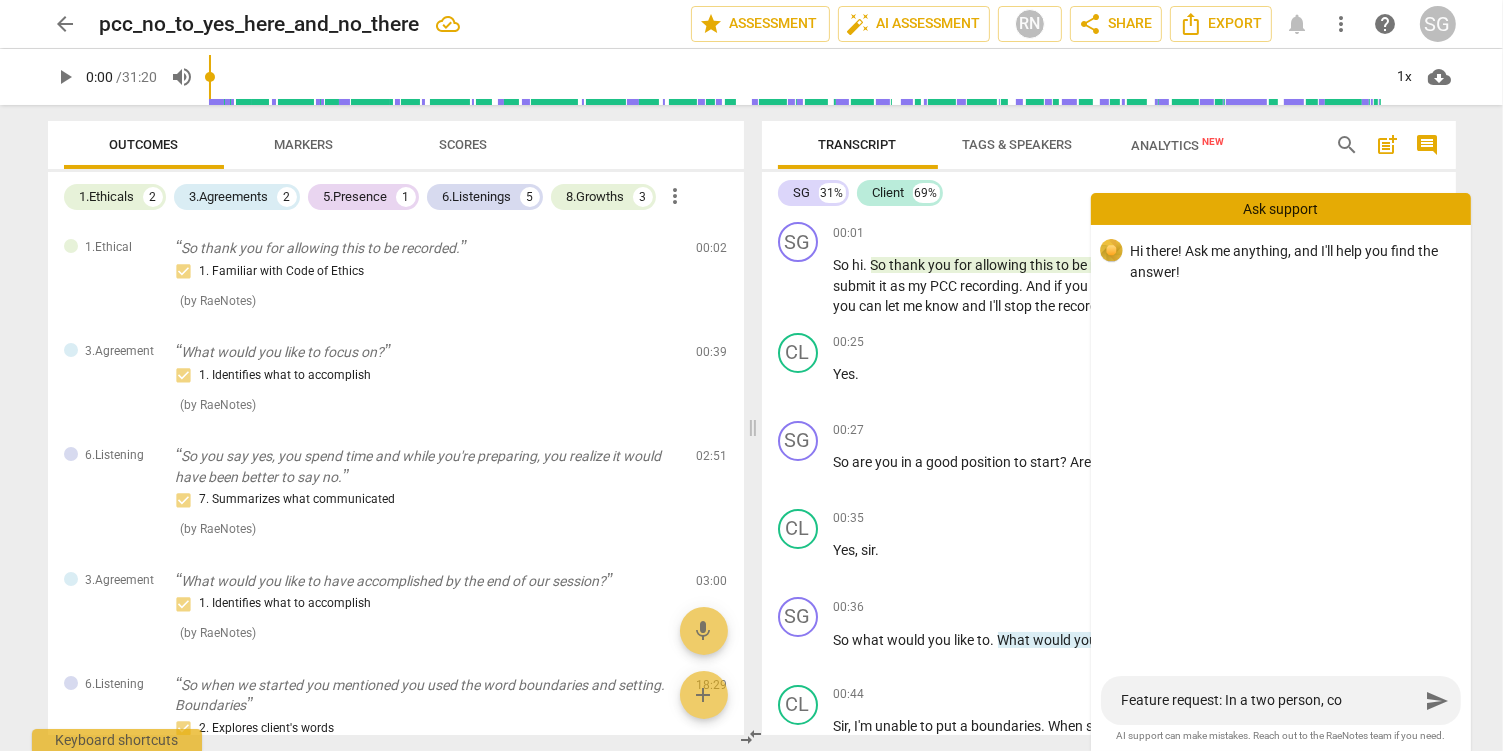 type on "Feature request: In a two person, coa" 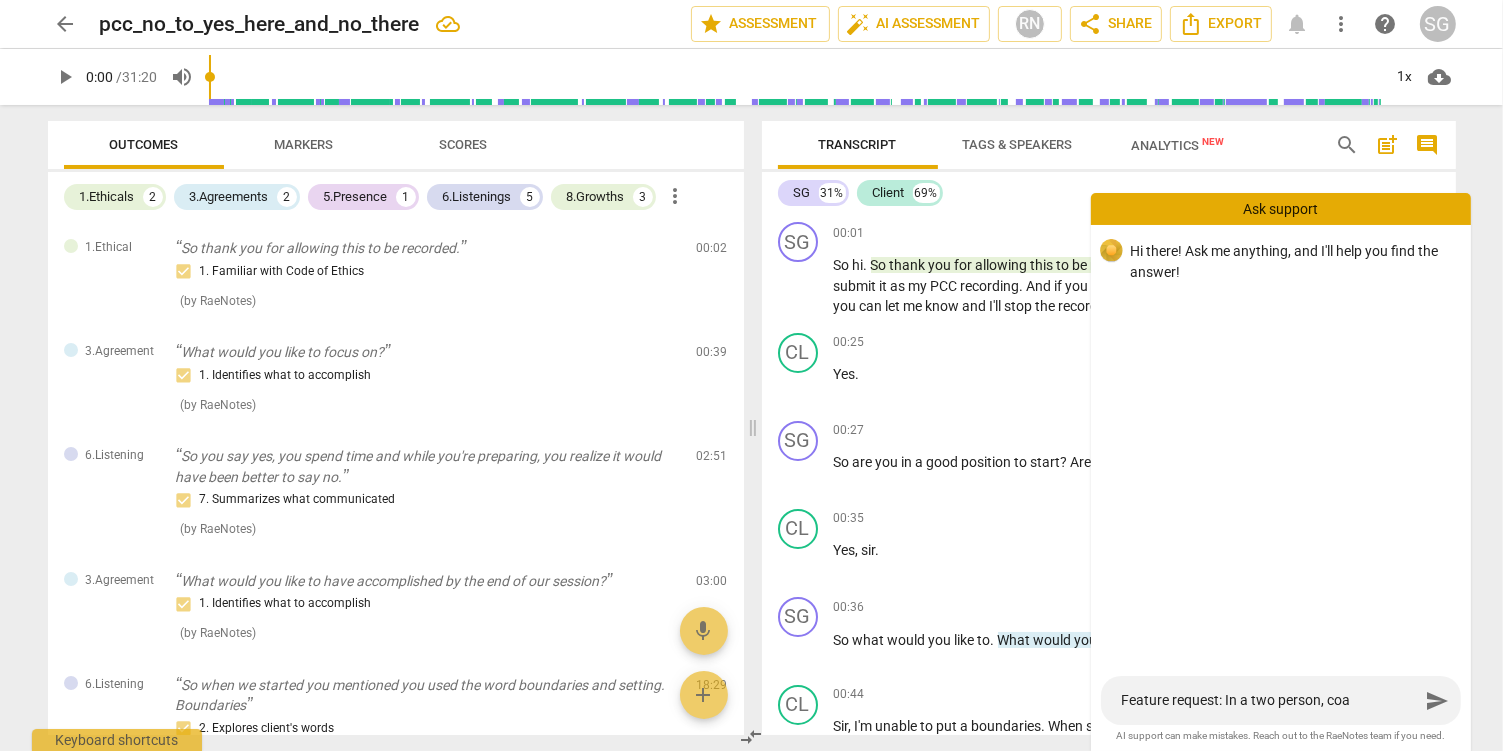 type on "Feature request: In a two person, coac" 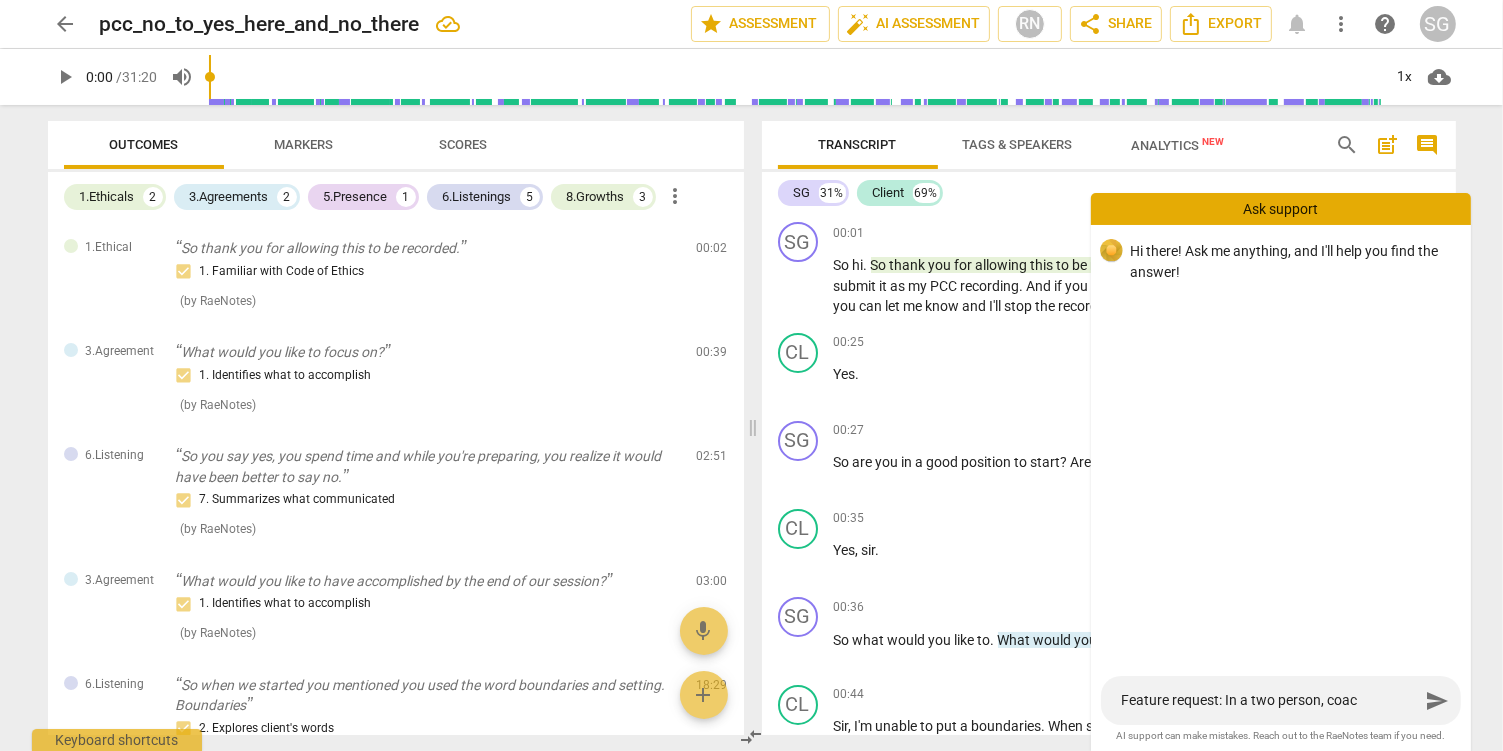 type on "Feature request: In a two person, coach" 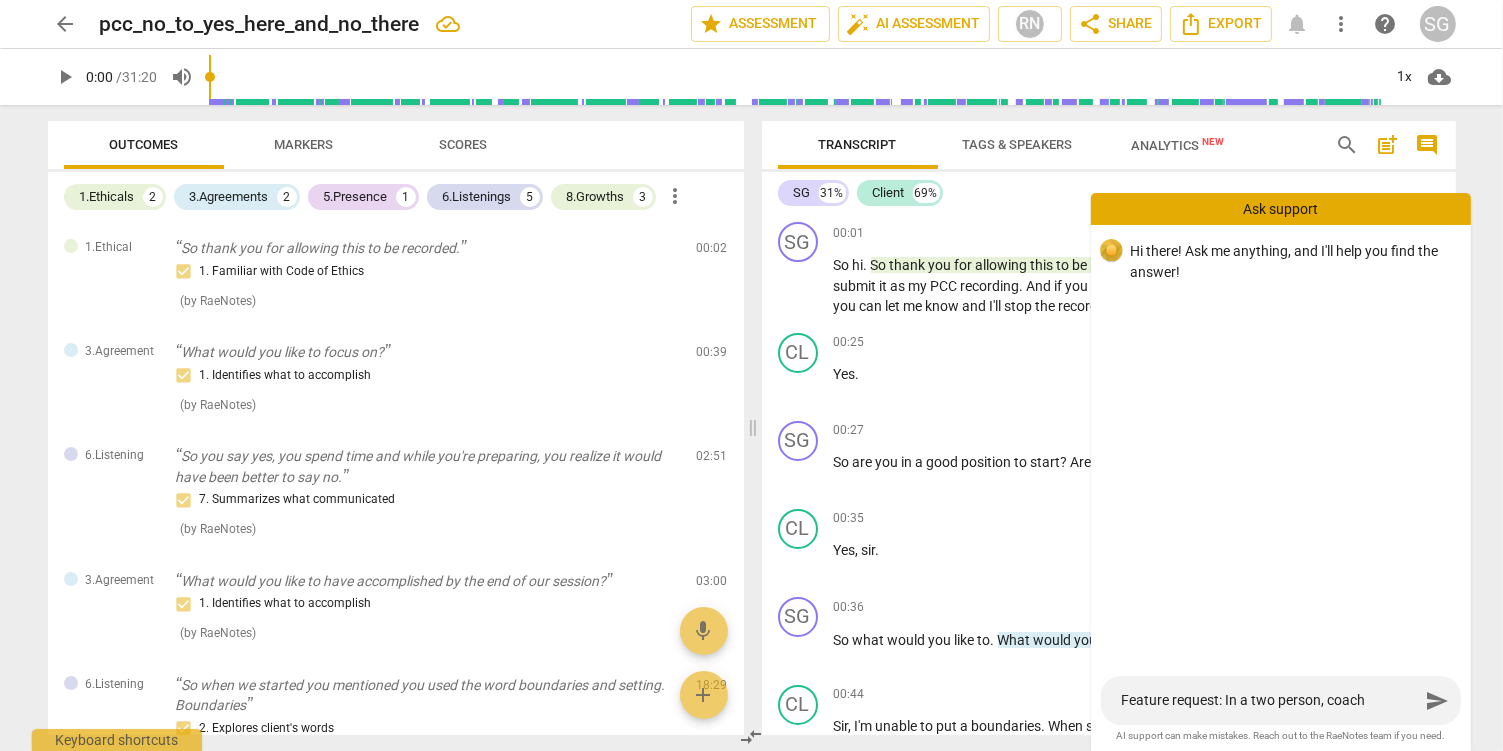 type on "Feature request: In a two person, coach-" 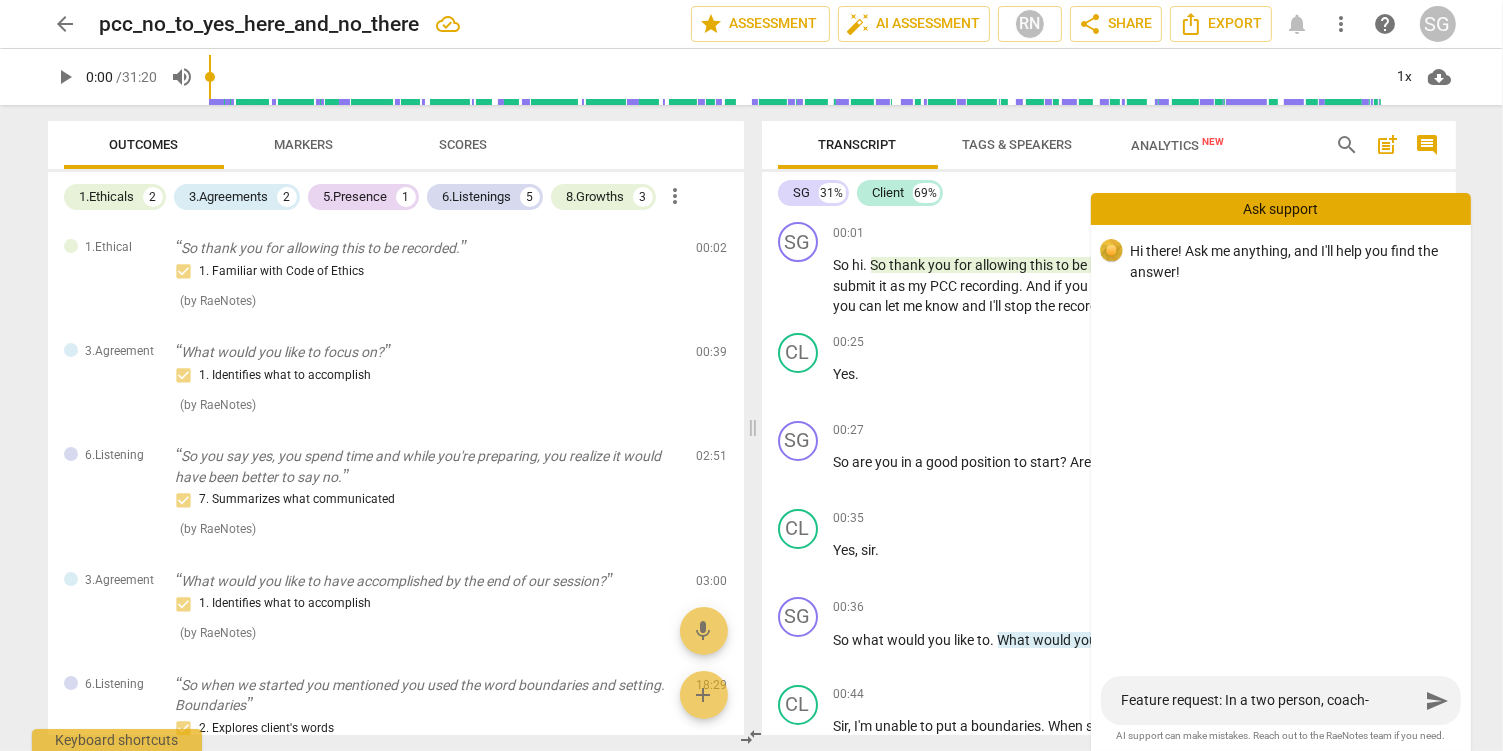 type on "Feature request: In a two person, coach-c" 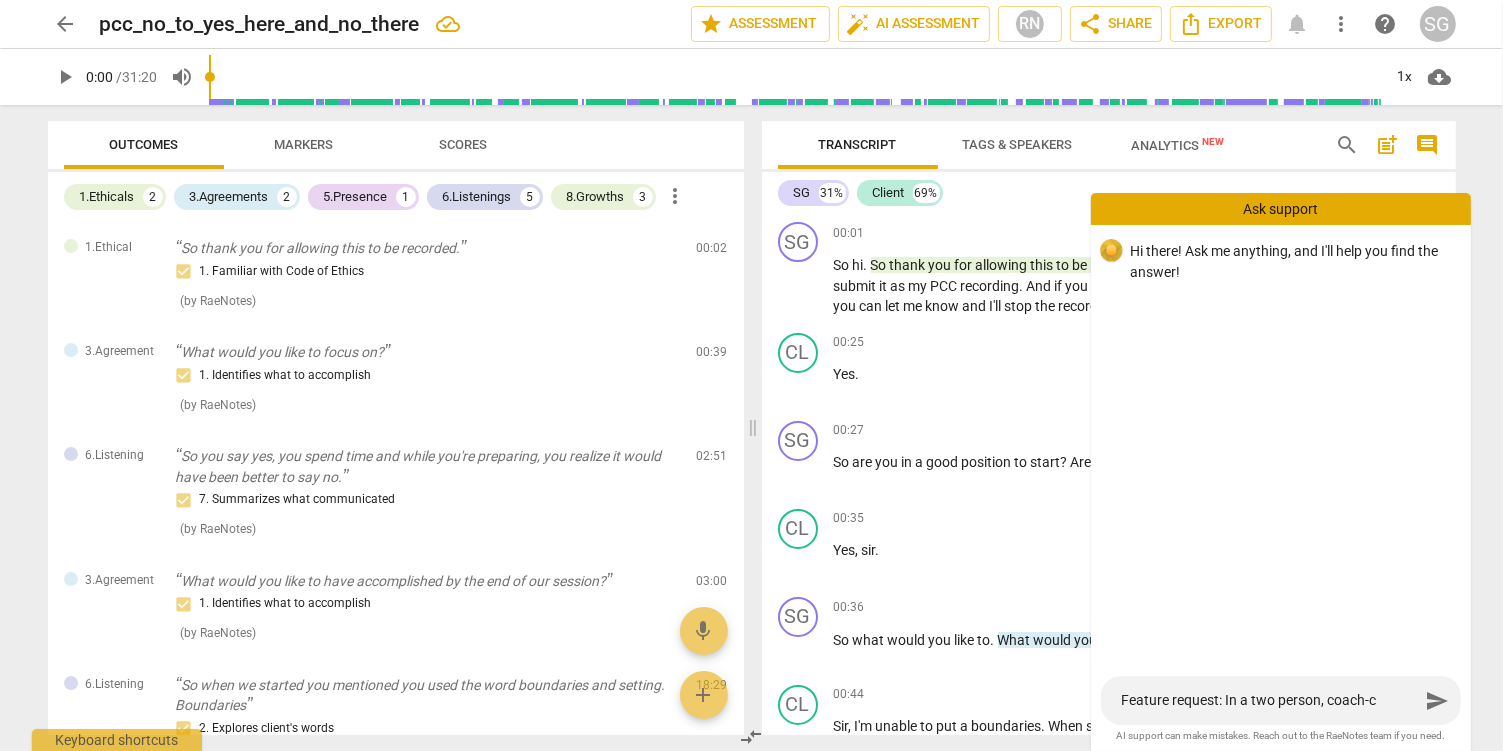 type on "Feature request: In a two person, coach-cl" 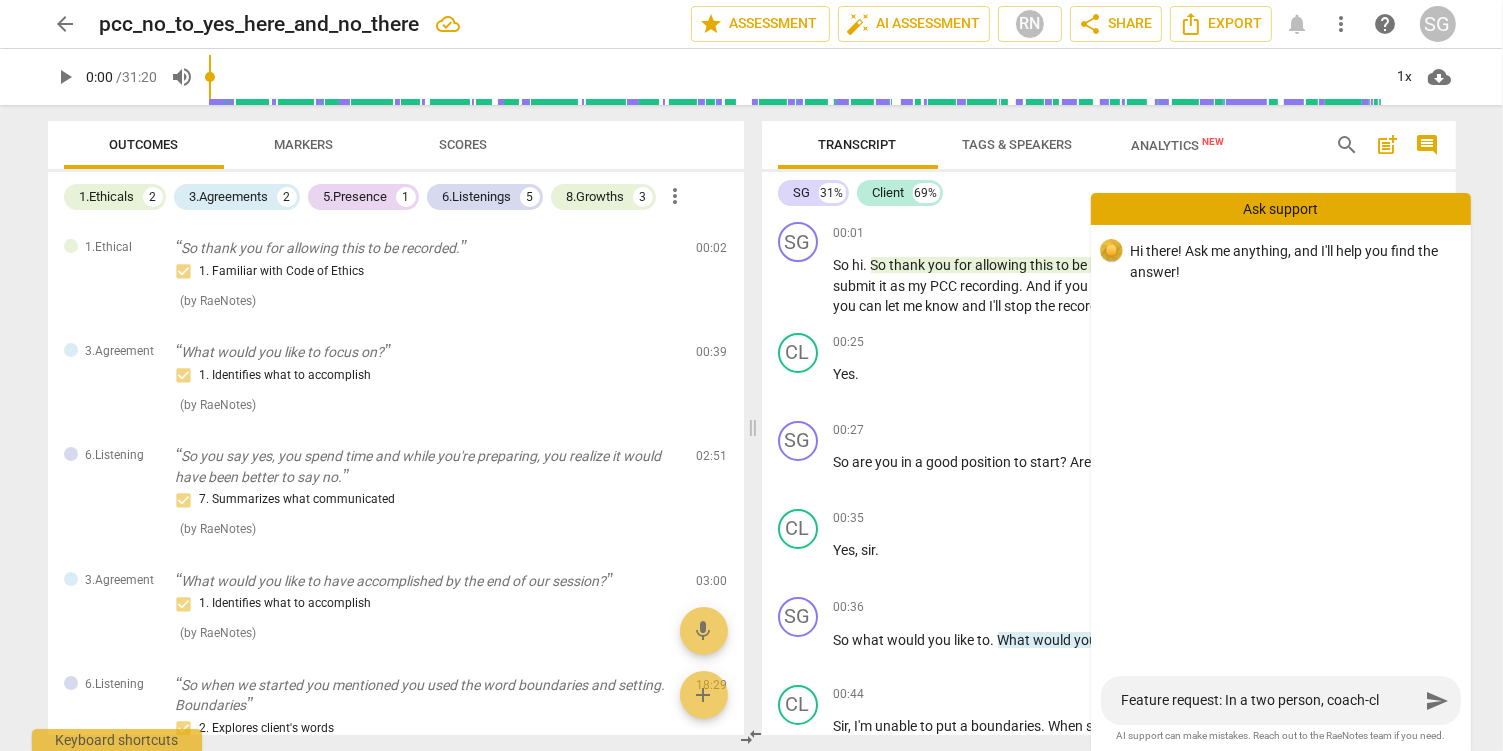 type on "Feature request: In a two person, coach-cli" 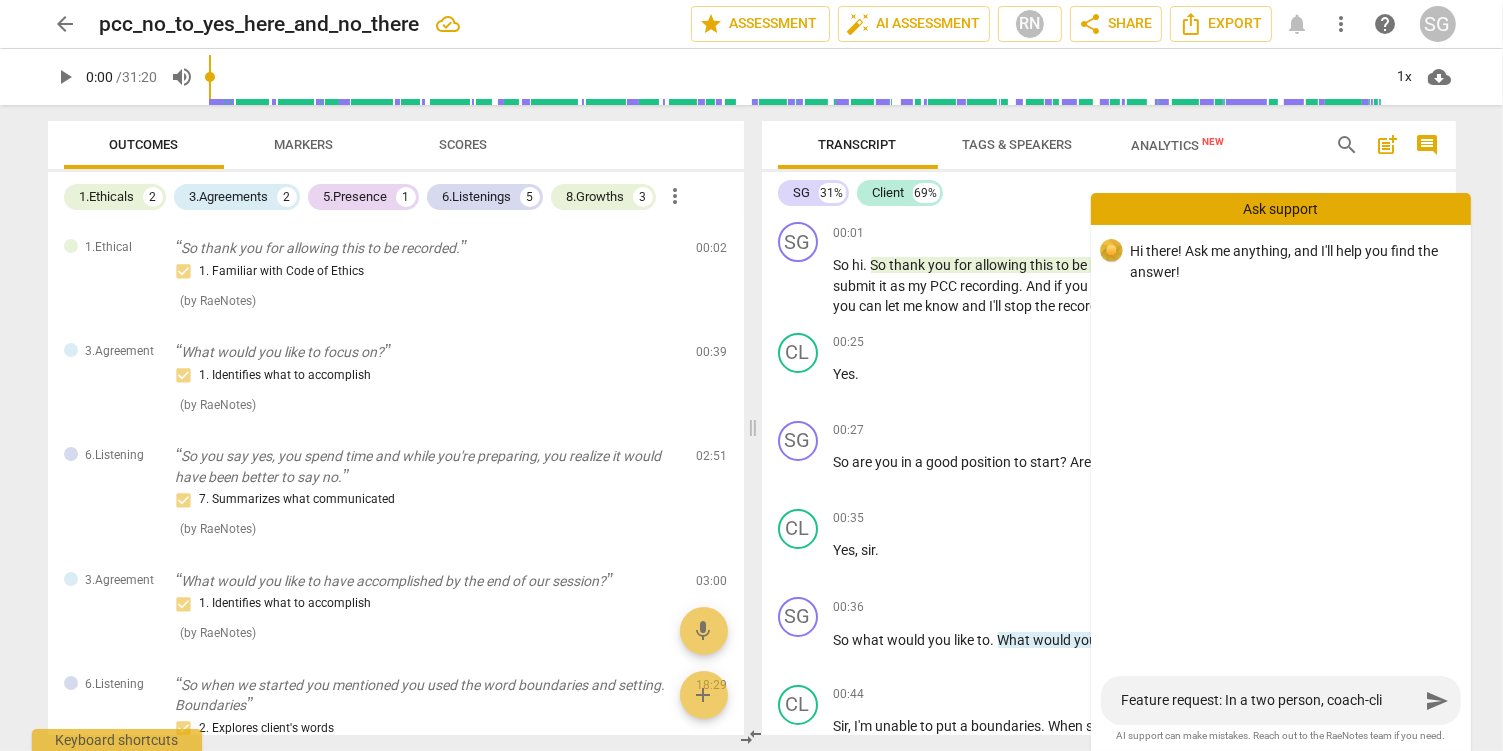 type on "Feature request: In a two person, coach-clie" 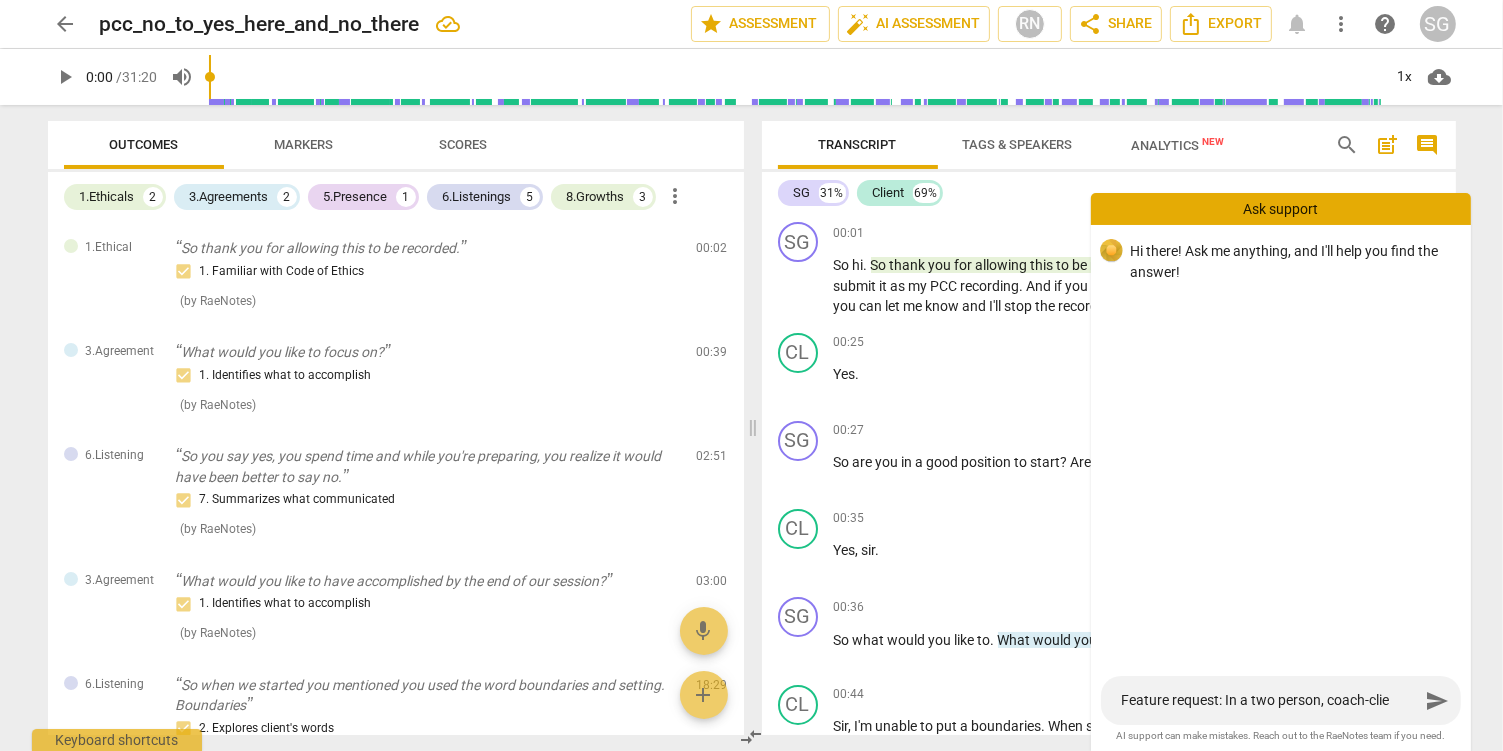 type on "Feature request: In a two person, coach-clien" 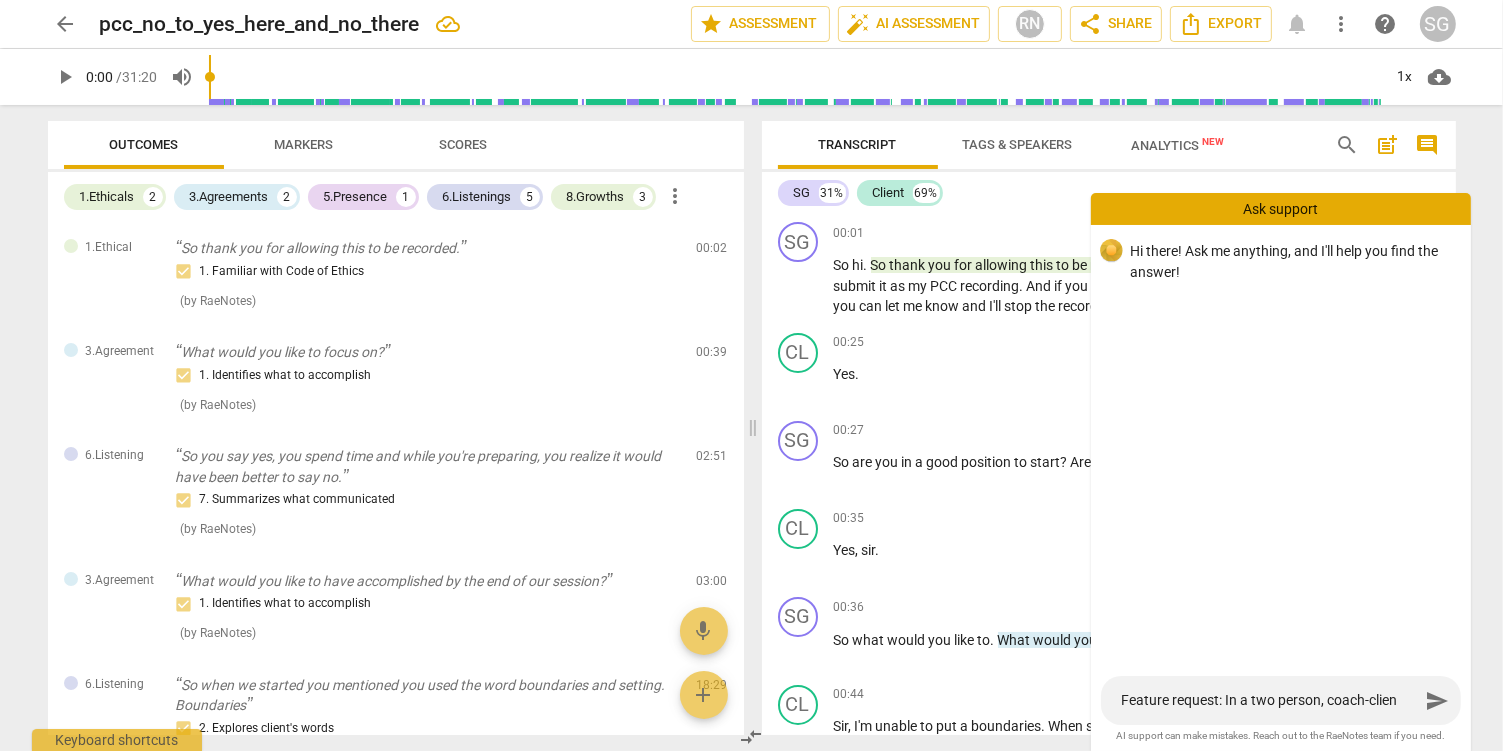 type on "Feature request: In a two person, coach-client" 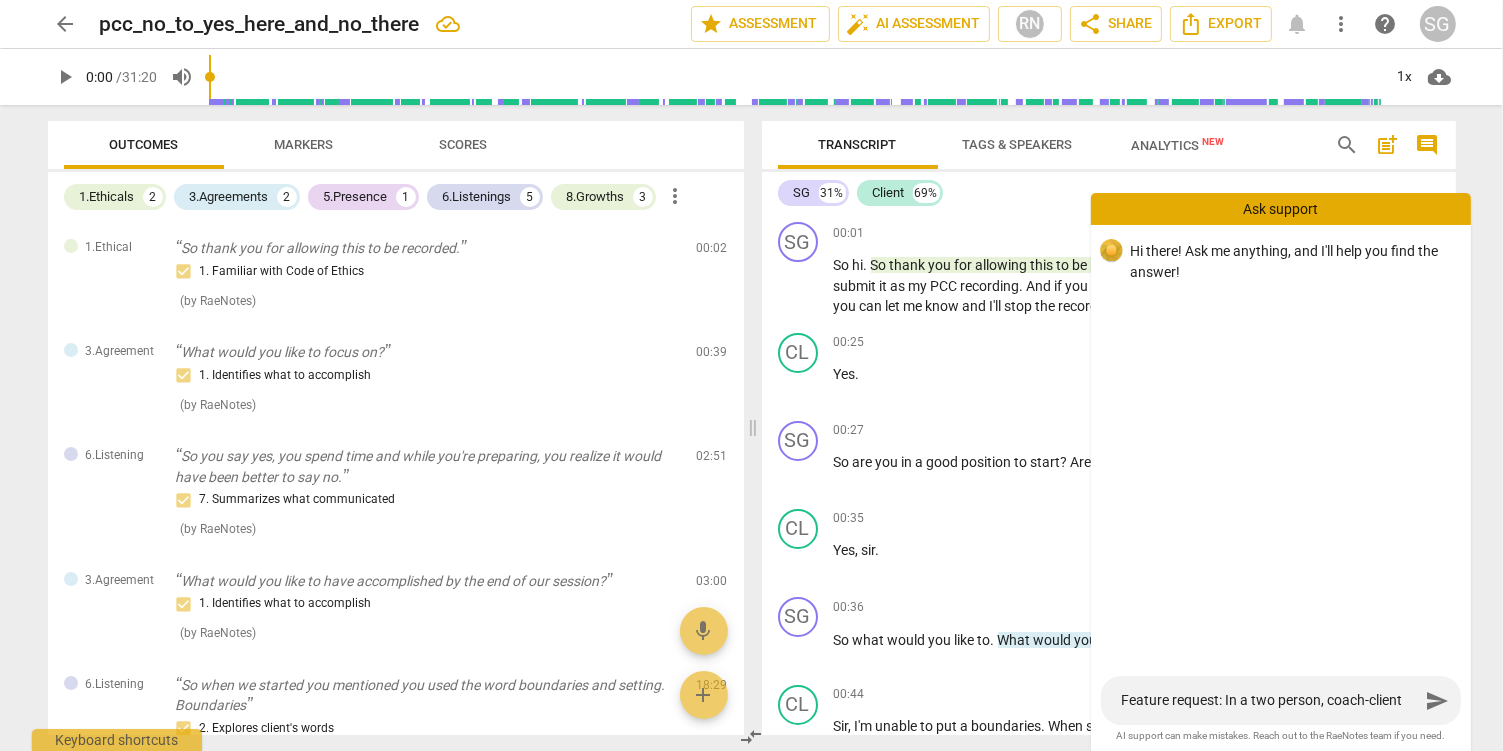 type on "Feature request: In a two person, coach-client" 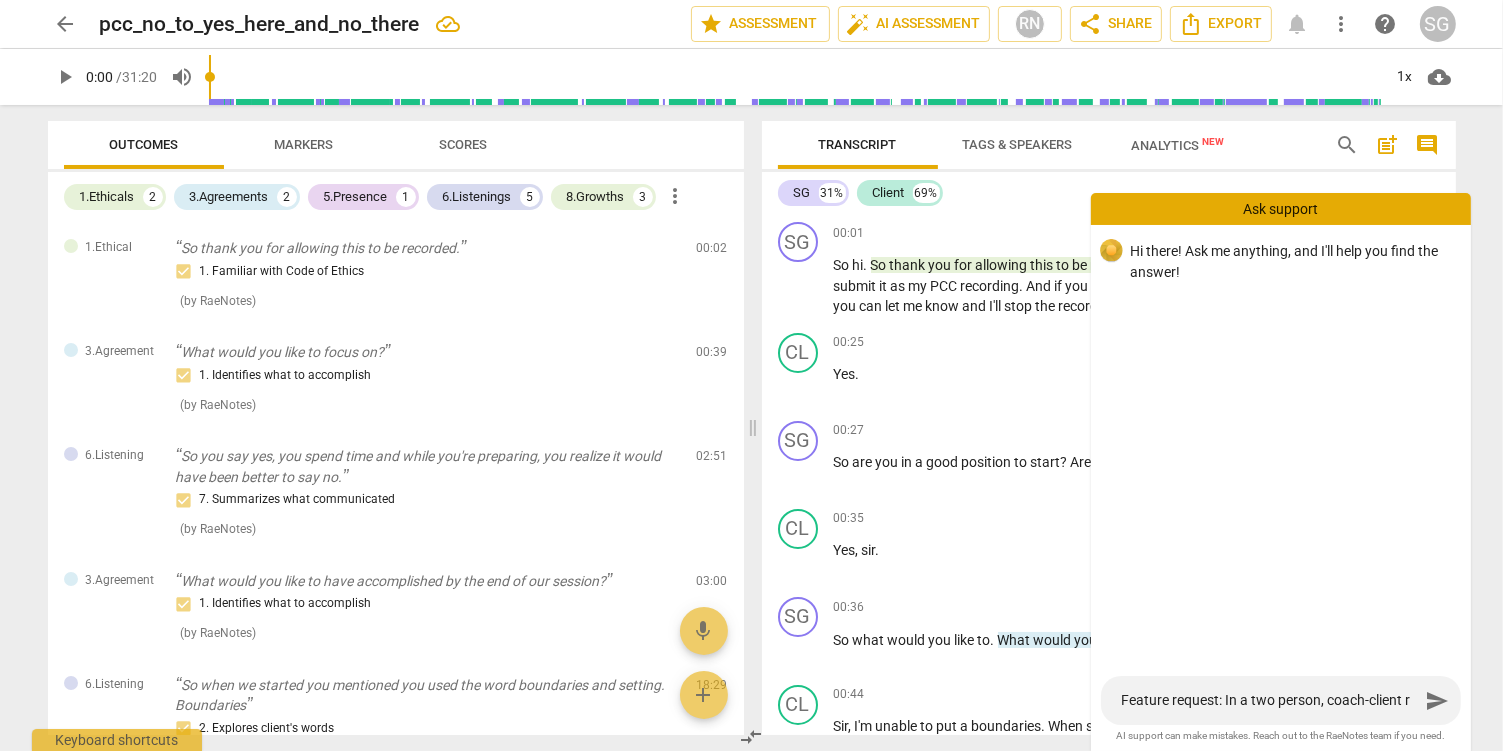 type on "Feature request: In a two person, coach-client re" 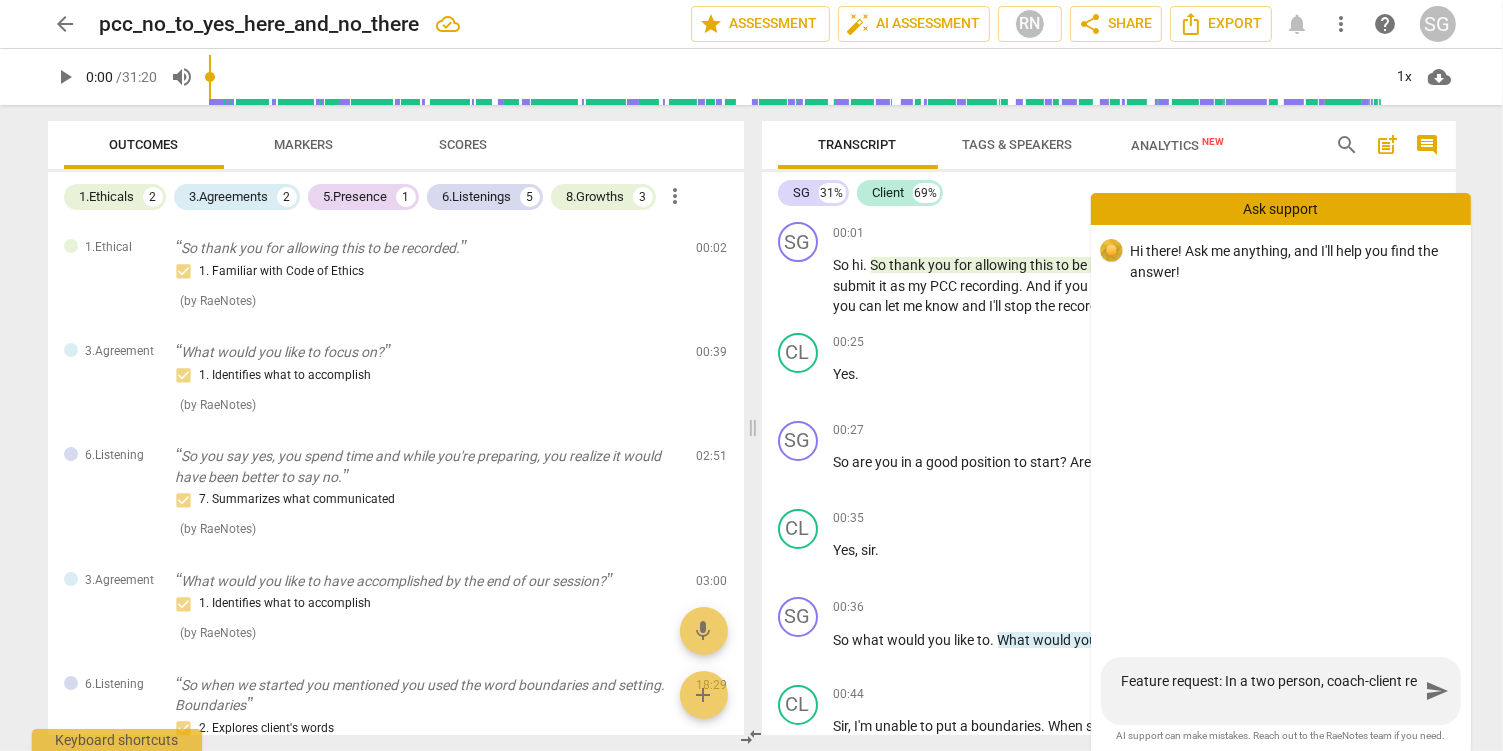 type on "Feature request: In a two person, coach-client r" 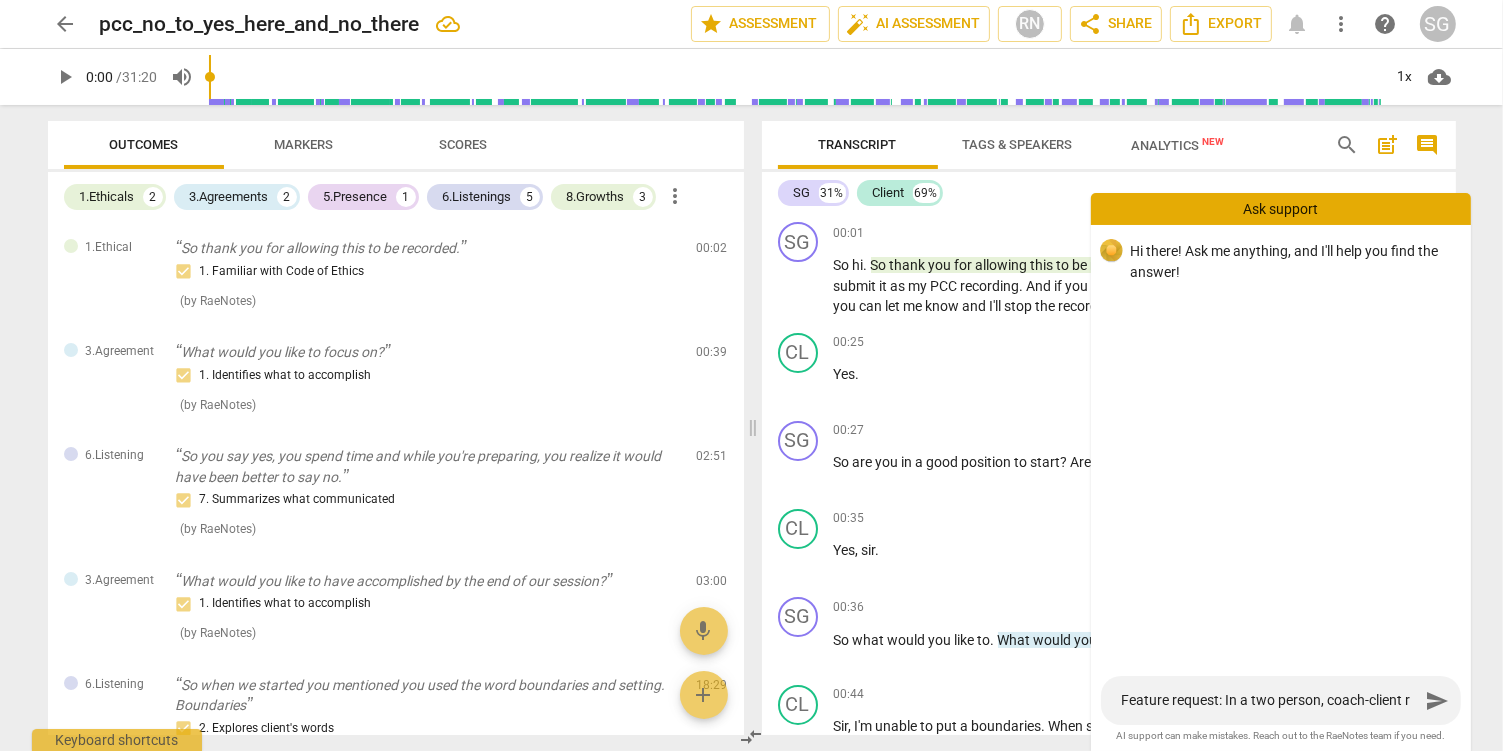 type on "Feature request: In a two person, coach-client" 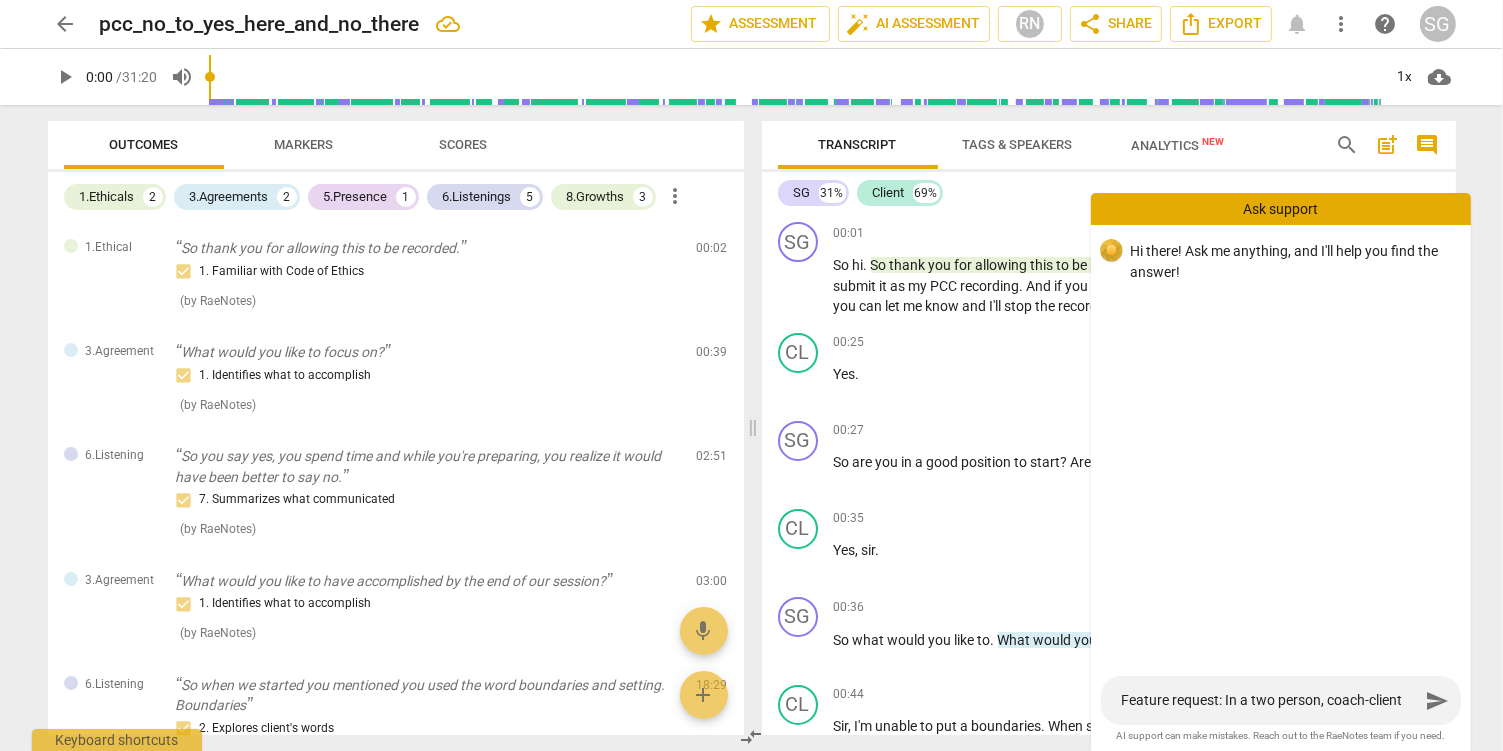 type on "Feature request: In a two person, coach-client t" 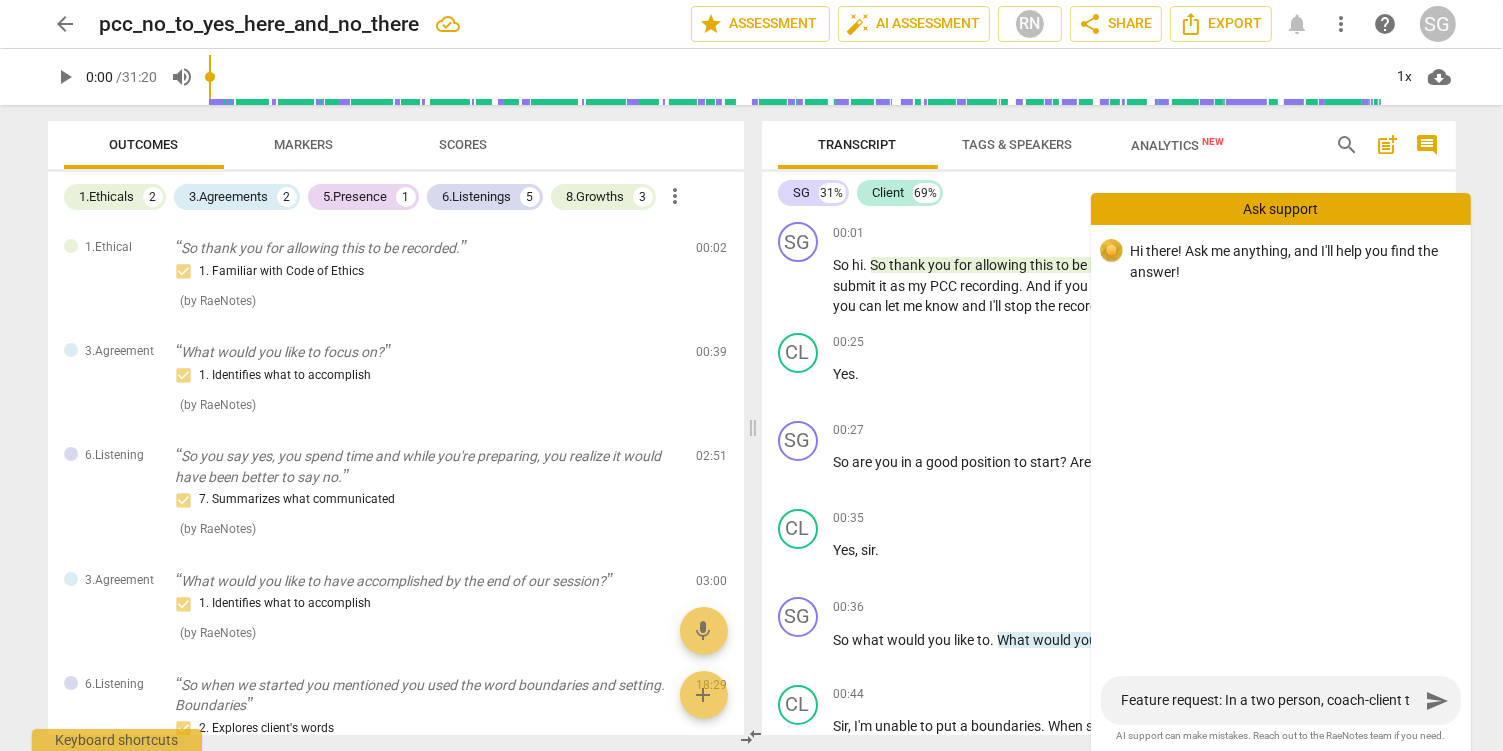 type on "Feature request: In a two person, coach-client tr" 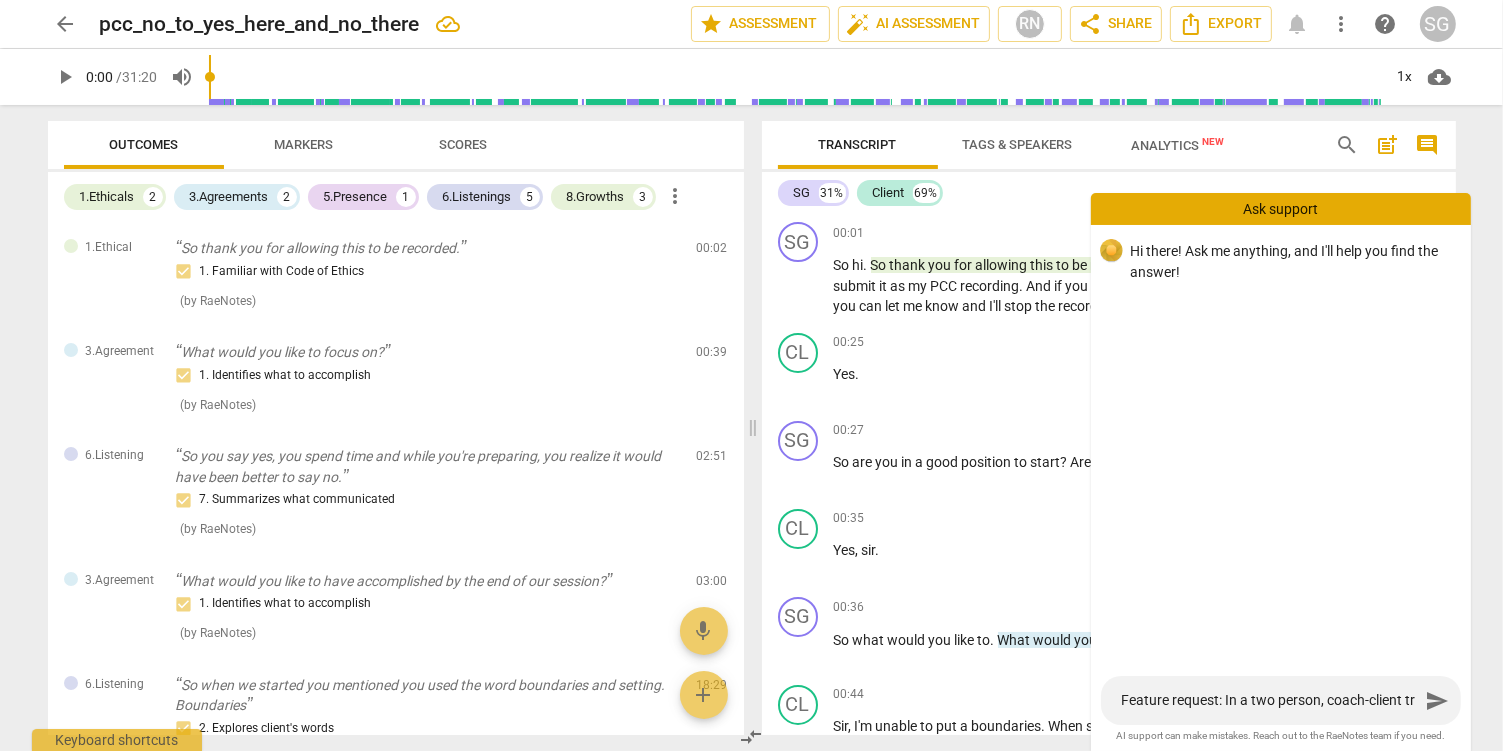 type on "Feature request: In a two person, coach-client t" 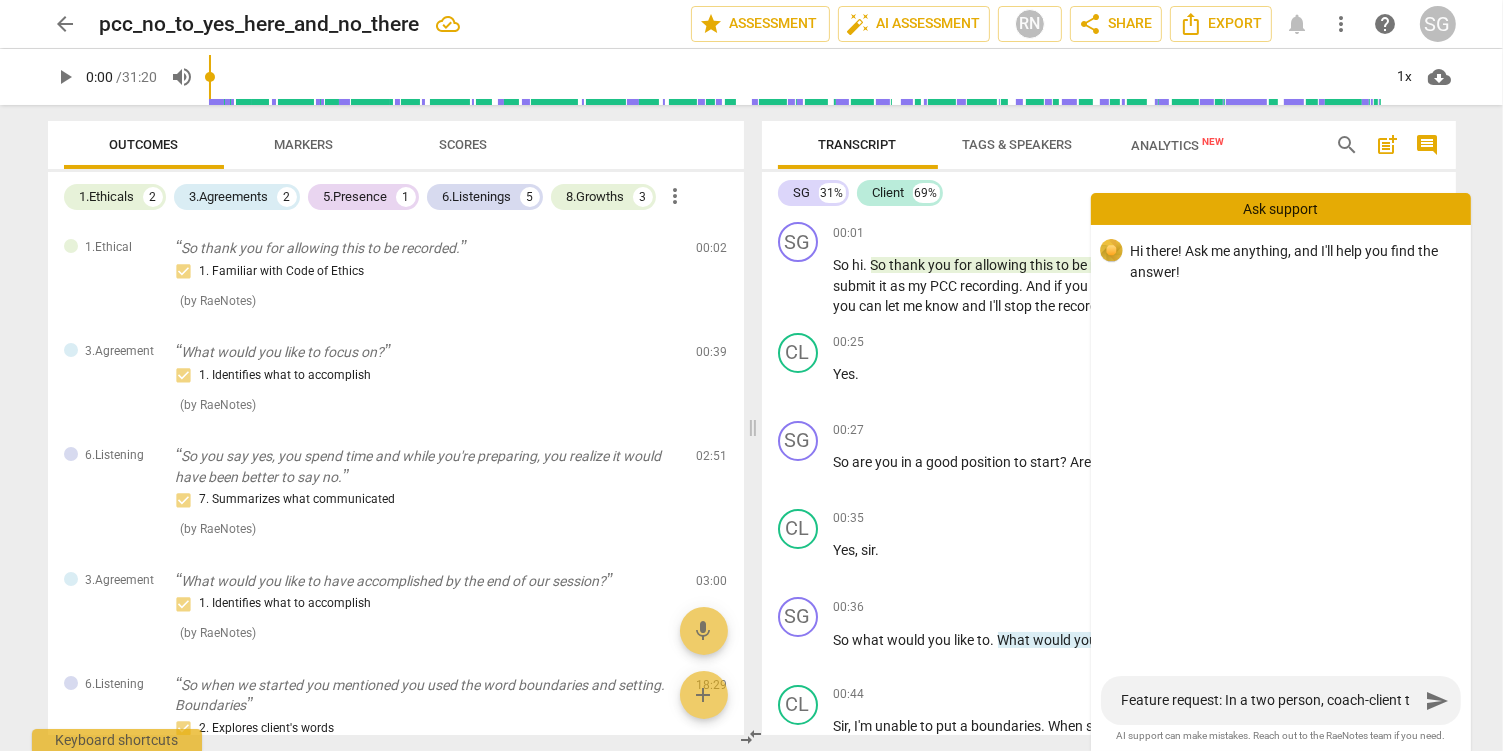 type on "Feature request: In a two person, coach-client" 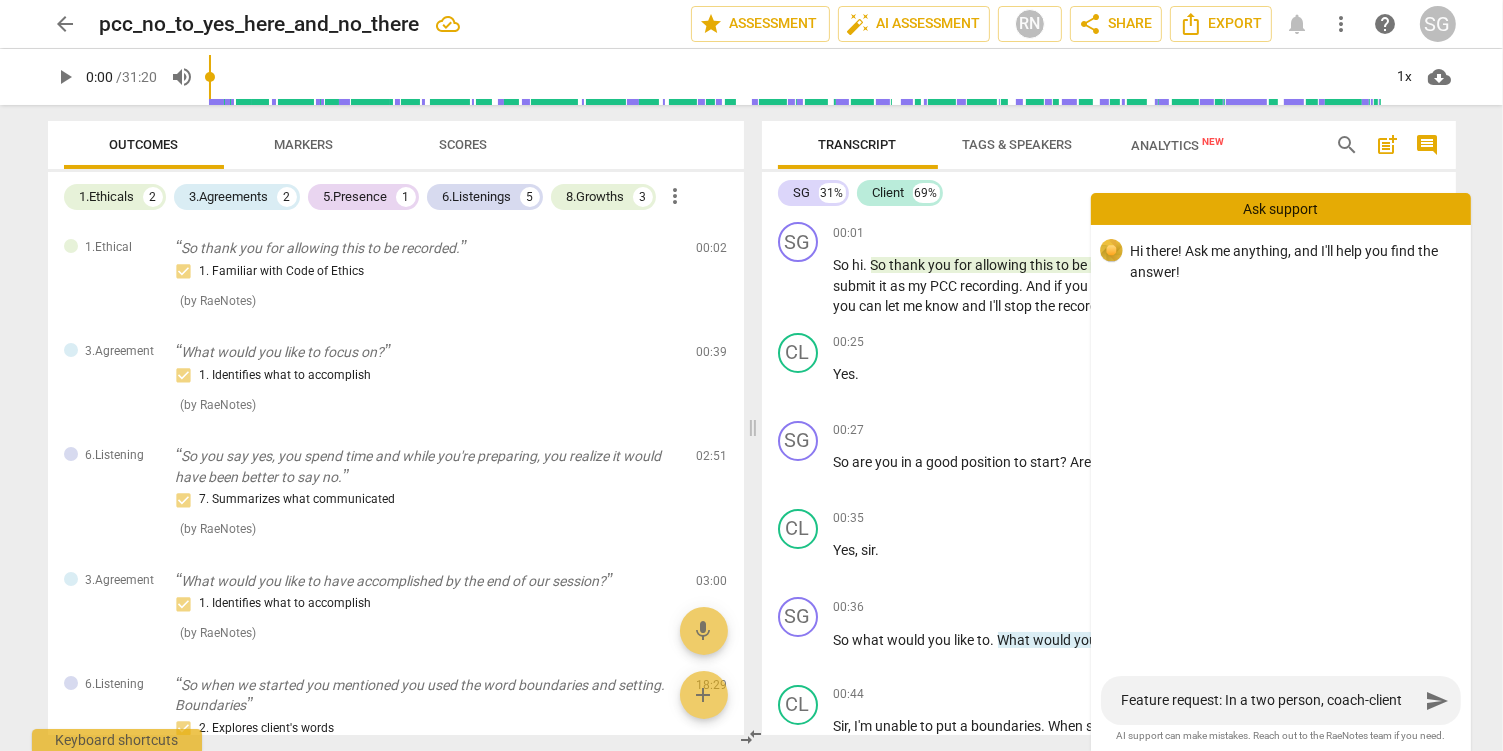 type on "Feature request: In a two person, coach-client t" 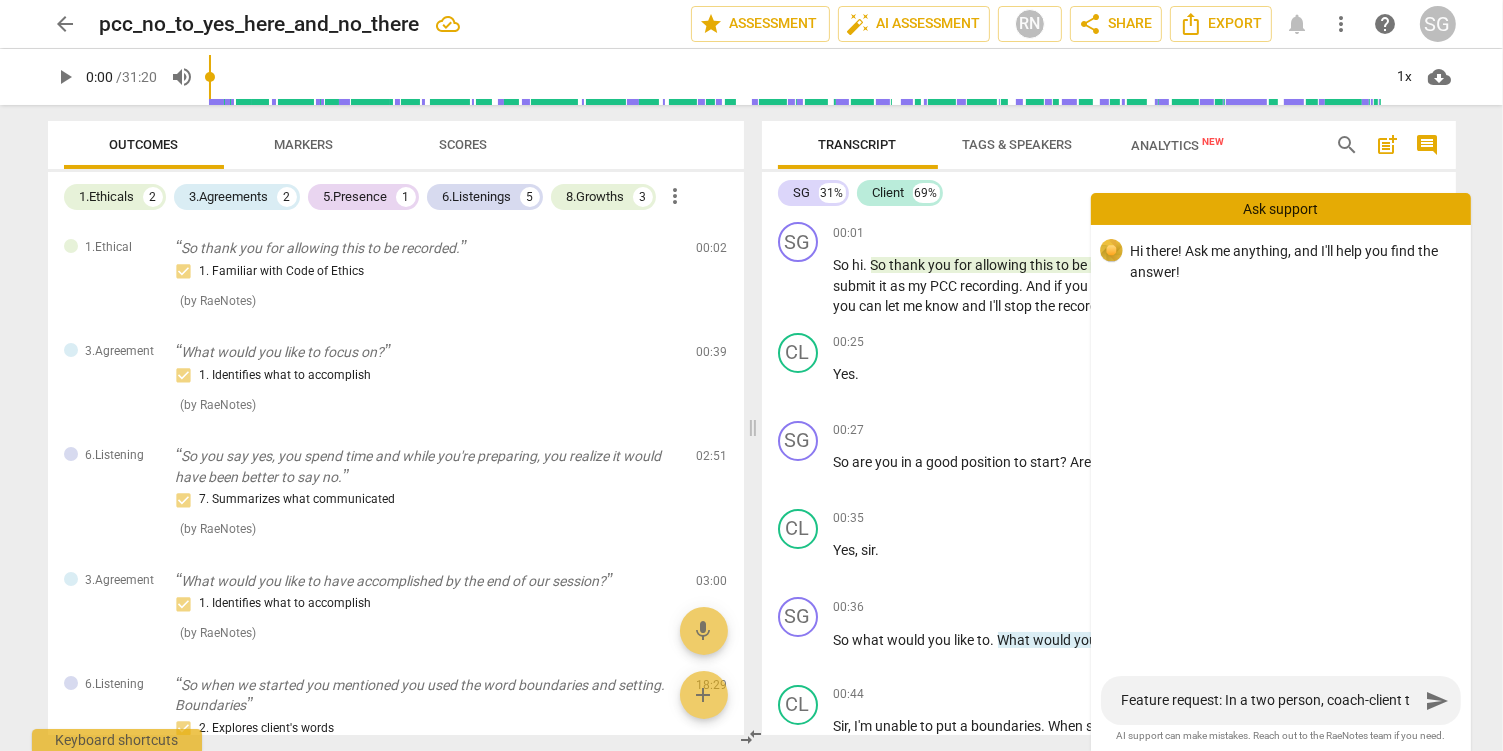 type on "Feature request: In a two person, coach-client tr" 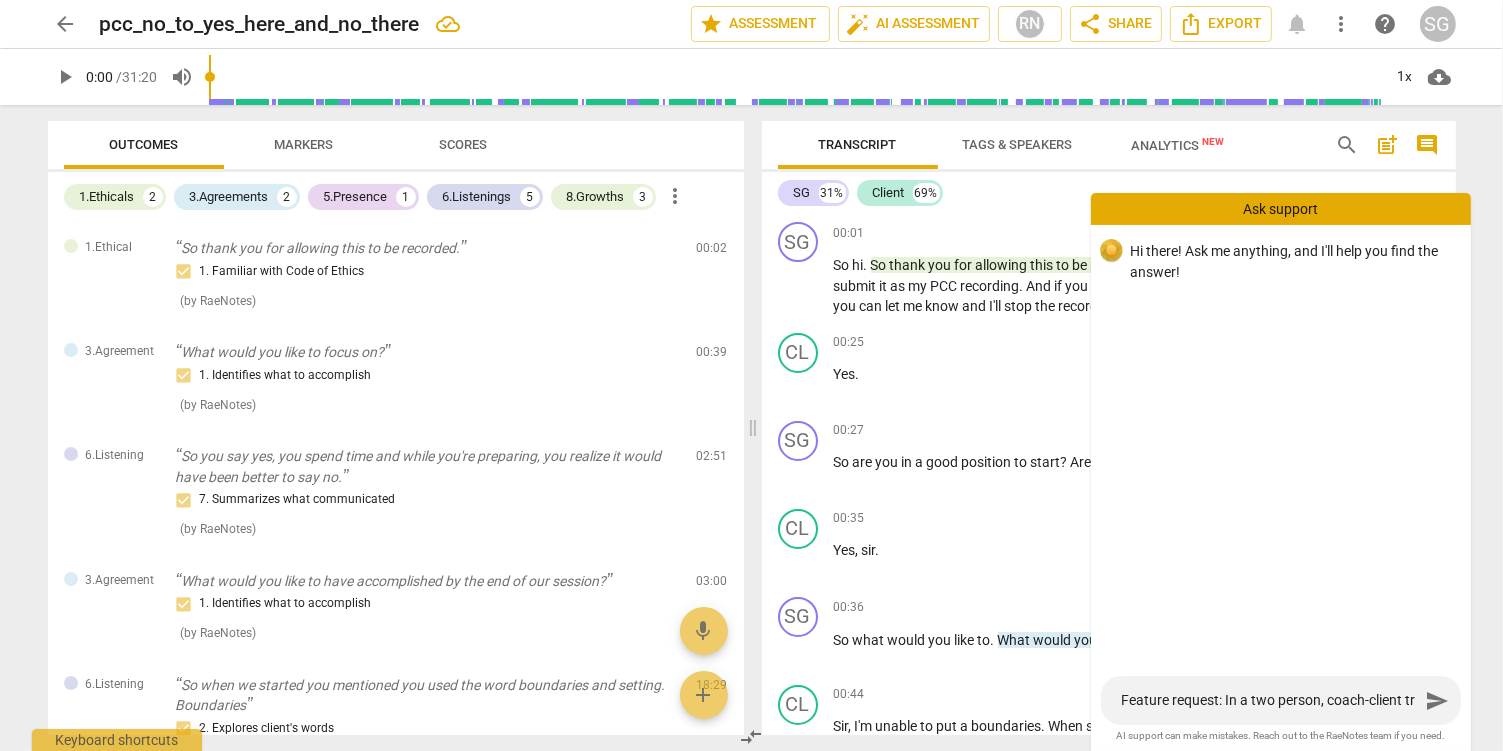 type on "Feature request: In a two person, coach-client tra" 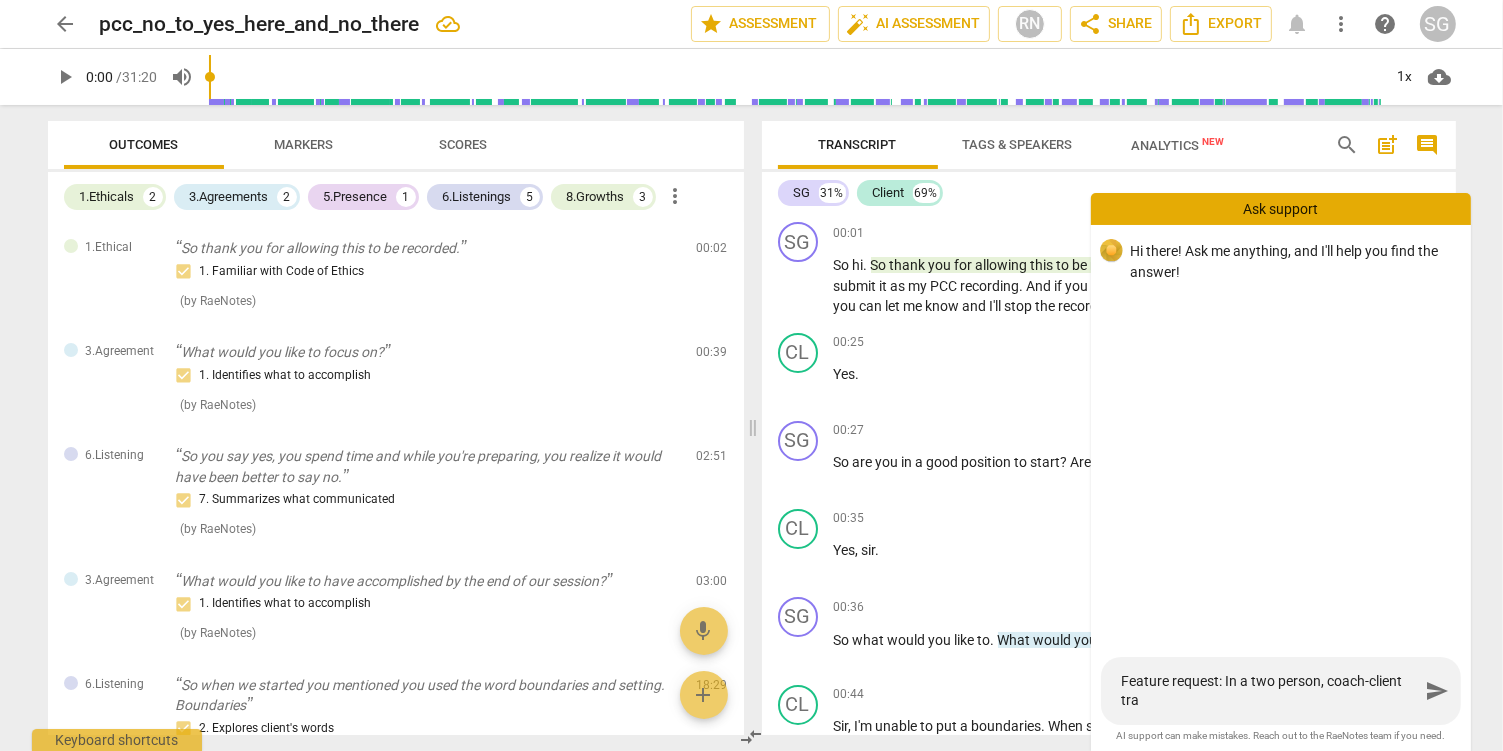 type on "Feature request: In a two person, coach-client tran" 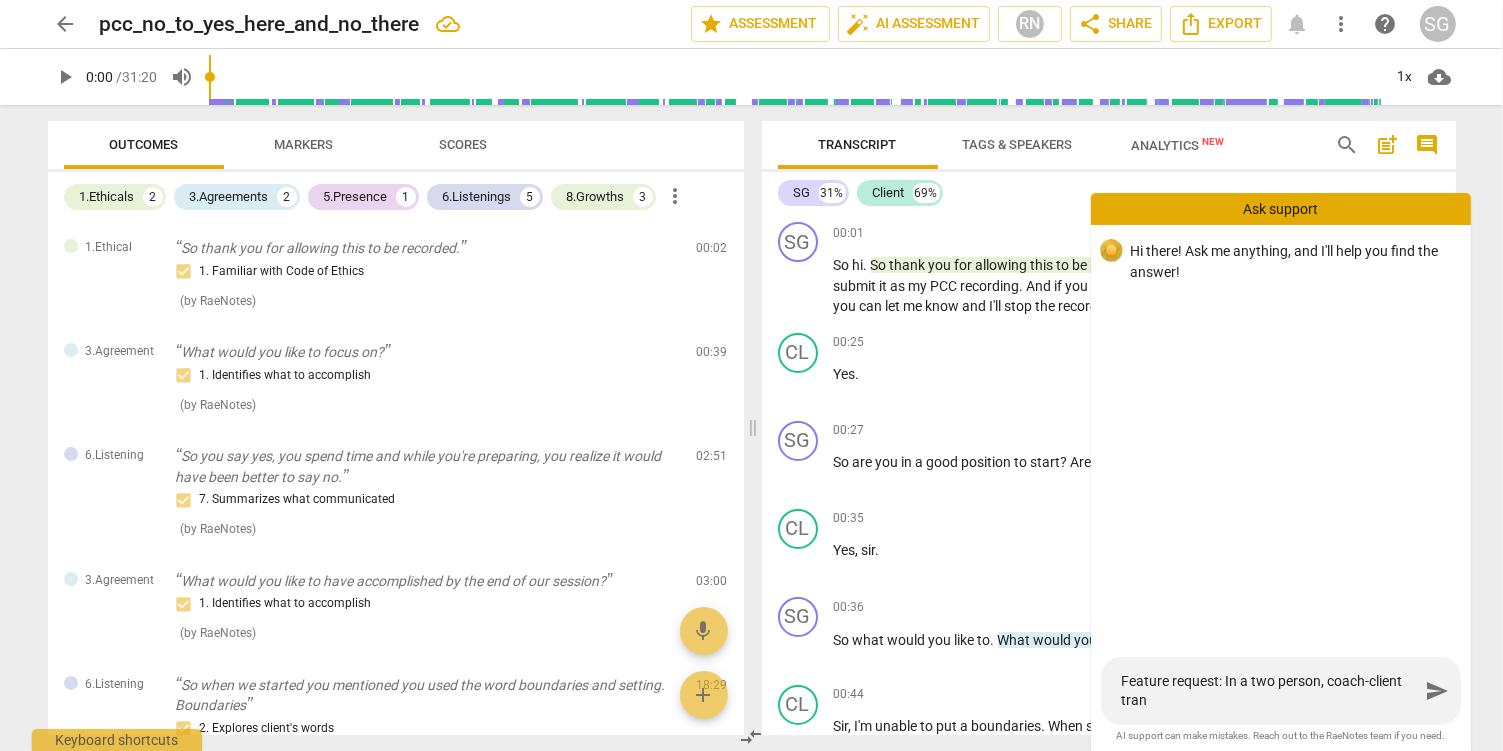 type on "Feature request: In a two person, coach-client trans" 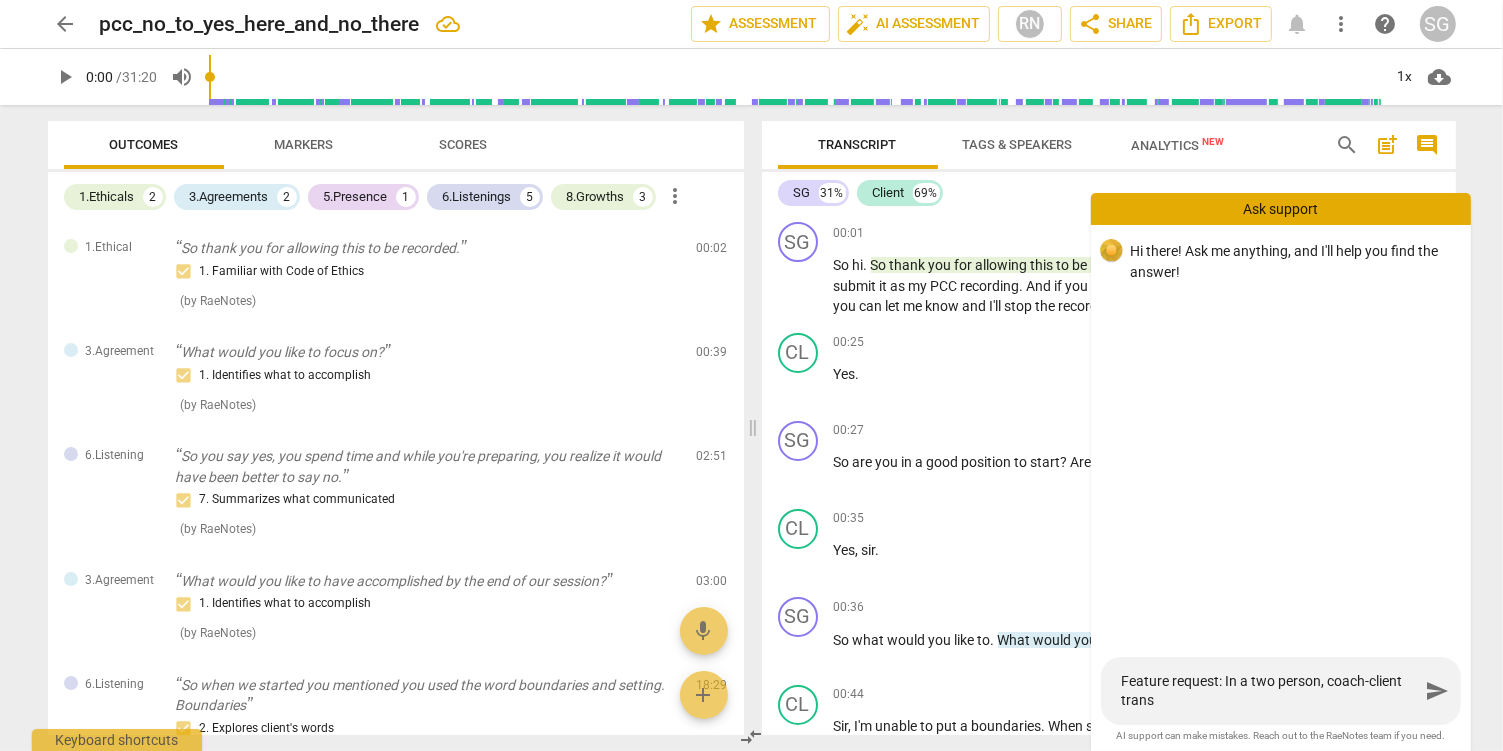 type on "Feature request: In a two person, coach-client transc" 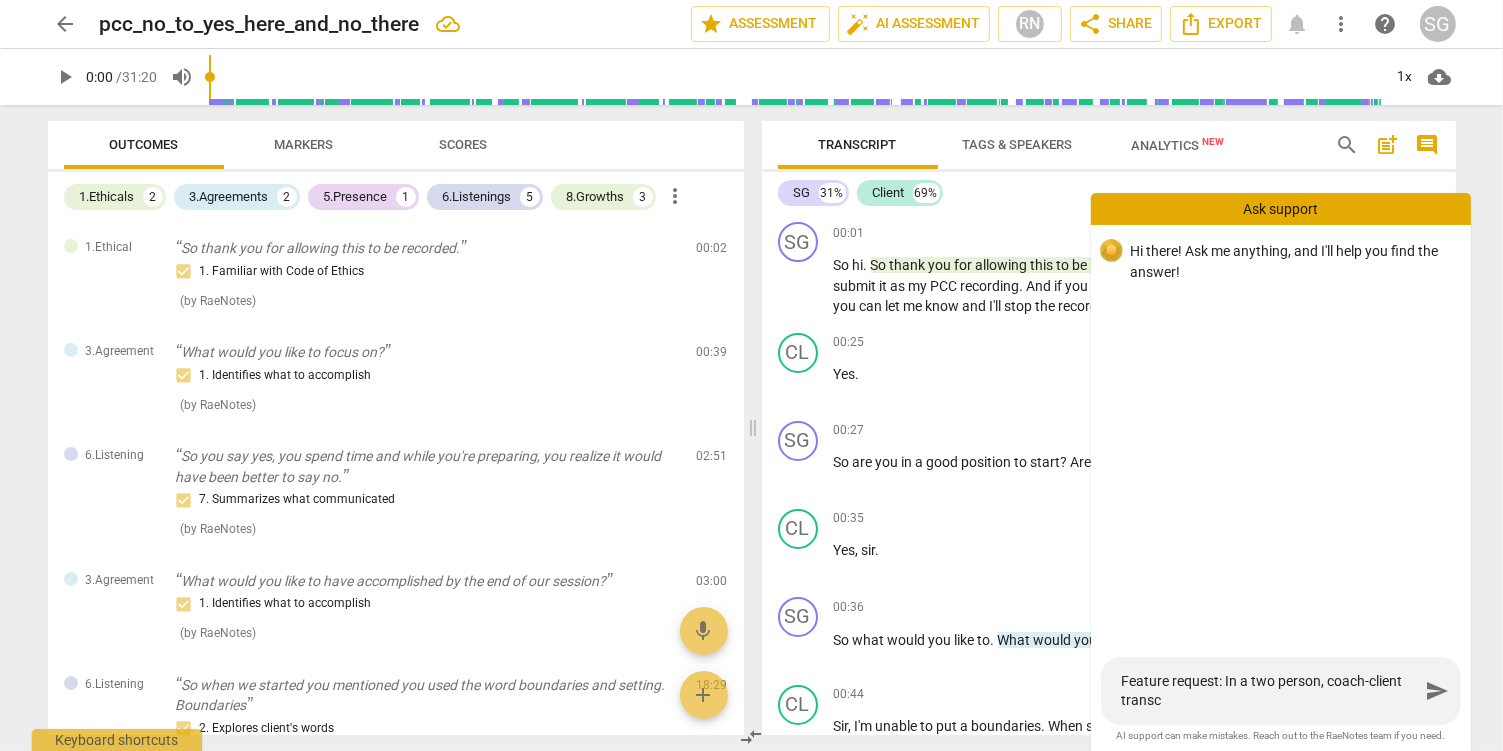 type 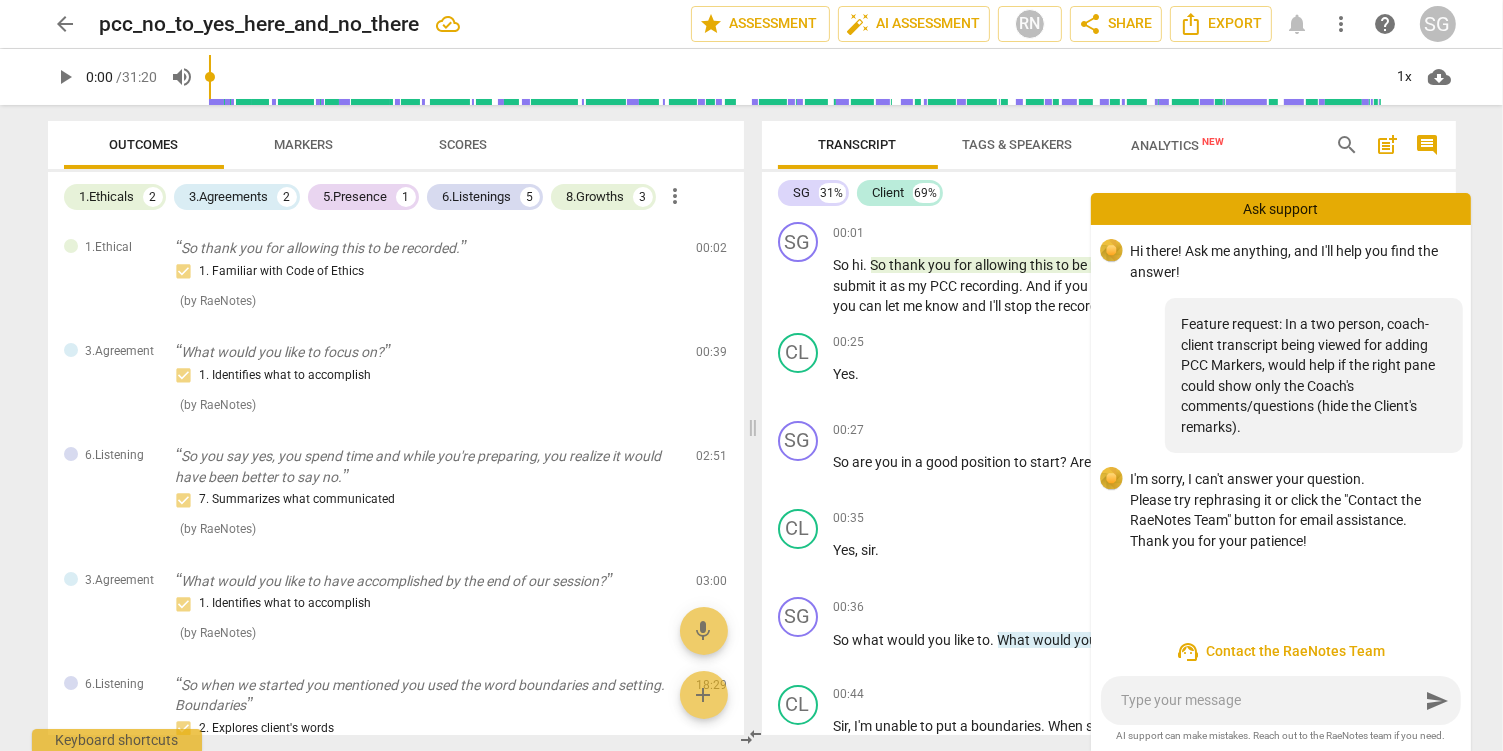 scroll, scrollTop: 0, scrollLeft: 0, axis: both 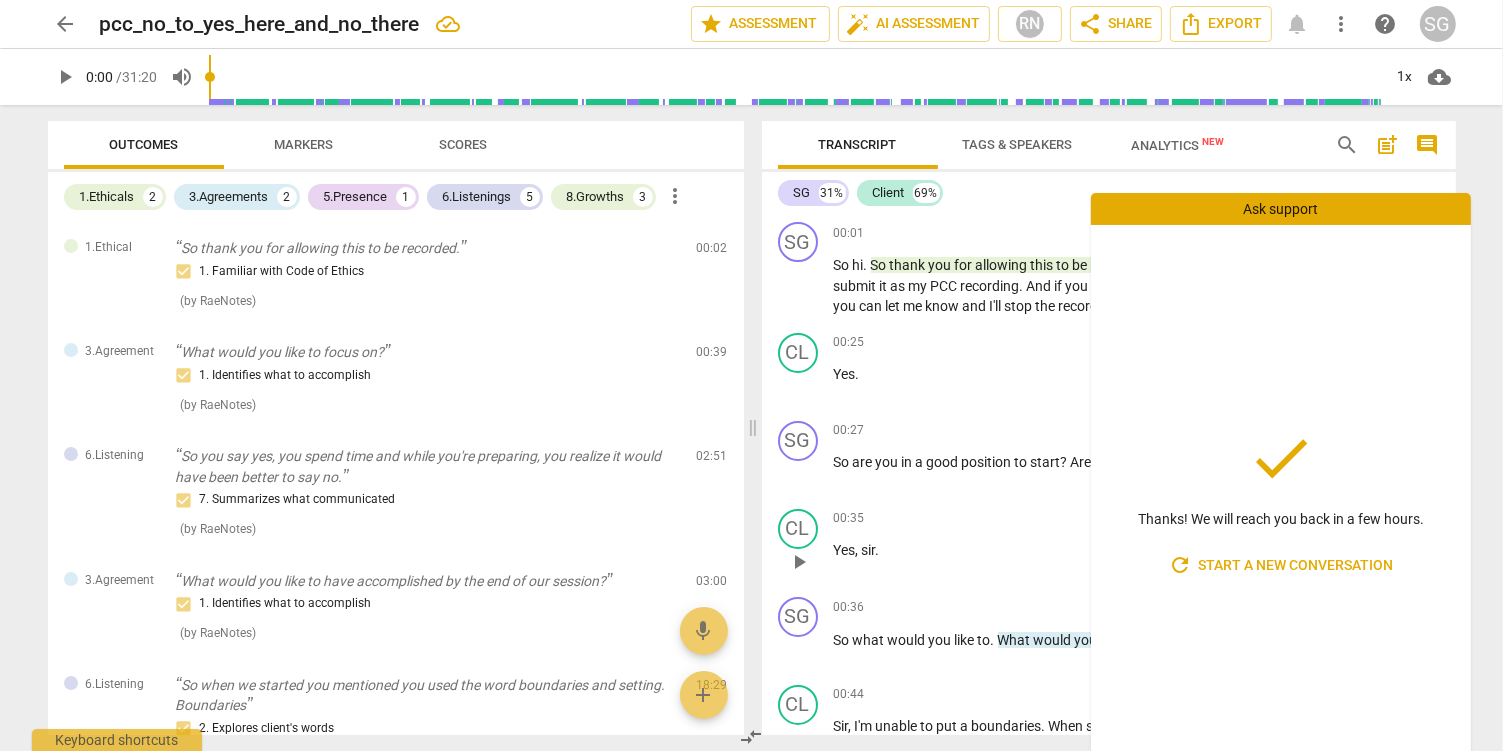 click on "Yes ,   sir ." at bounding box center (1137, 550) 